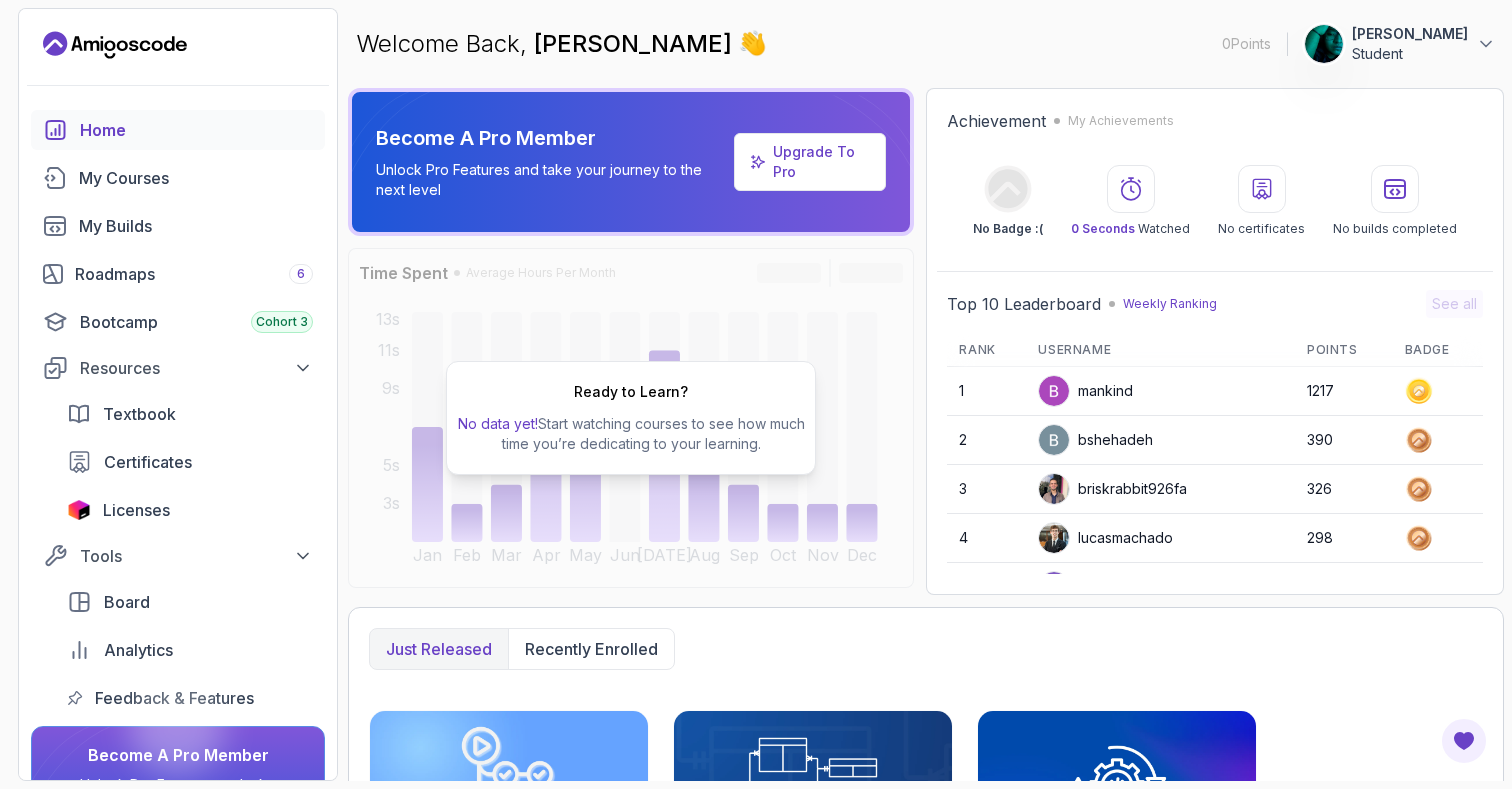 scroll, scrollTop: 0, scrollLeft: 0, axis: both 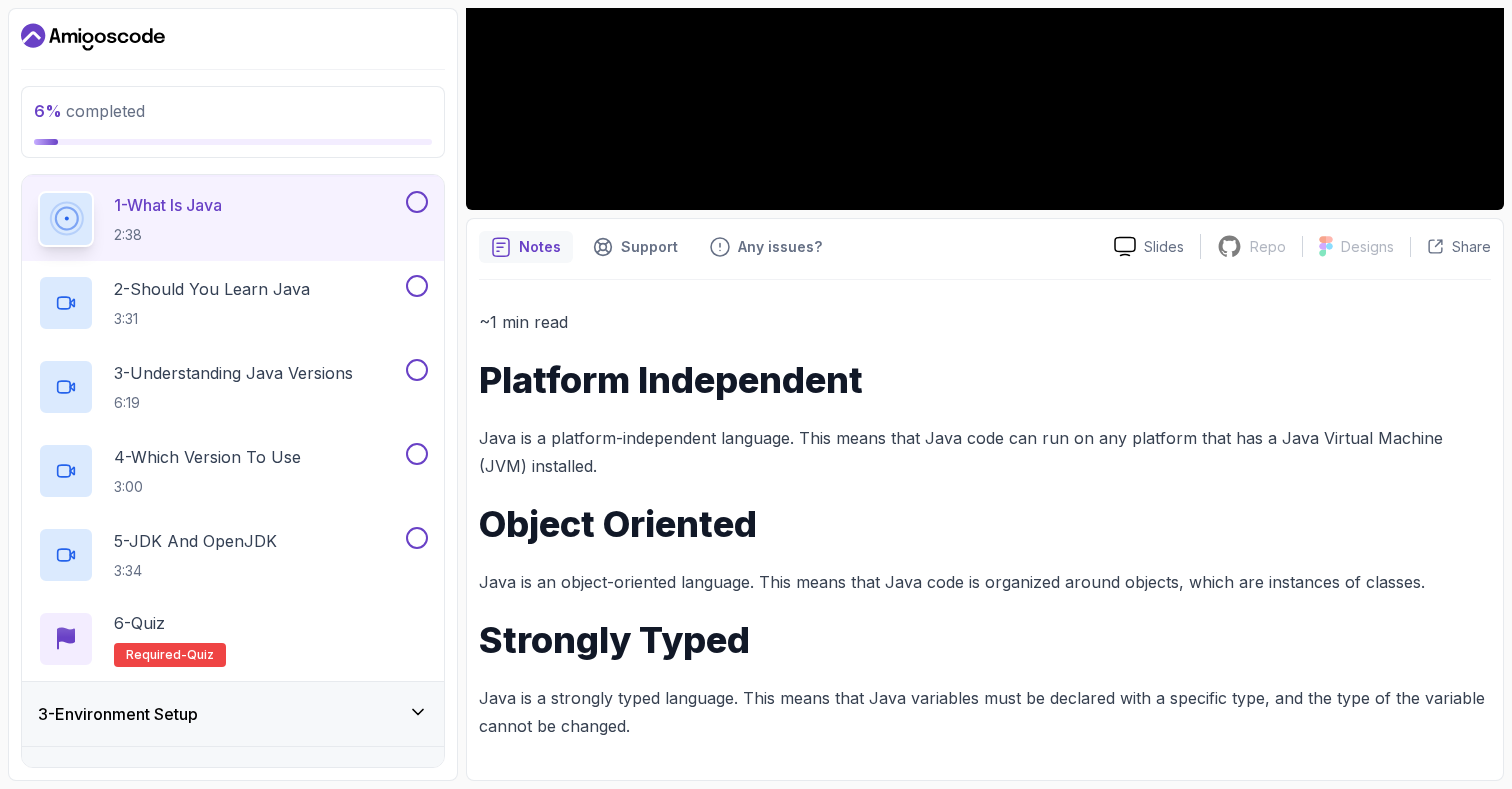 click 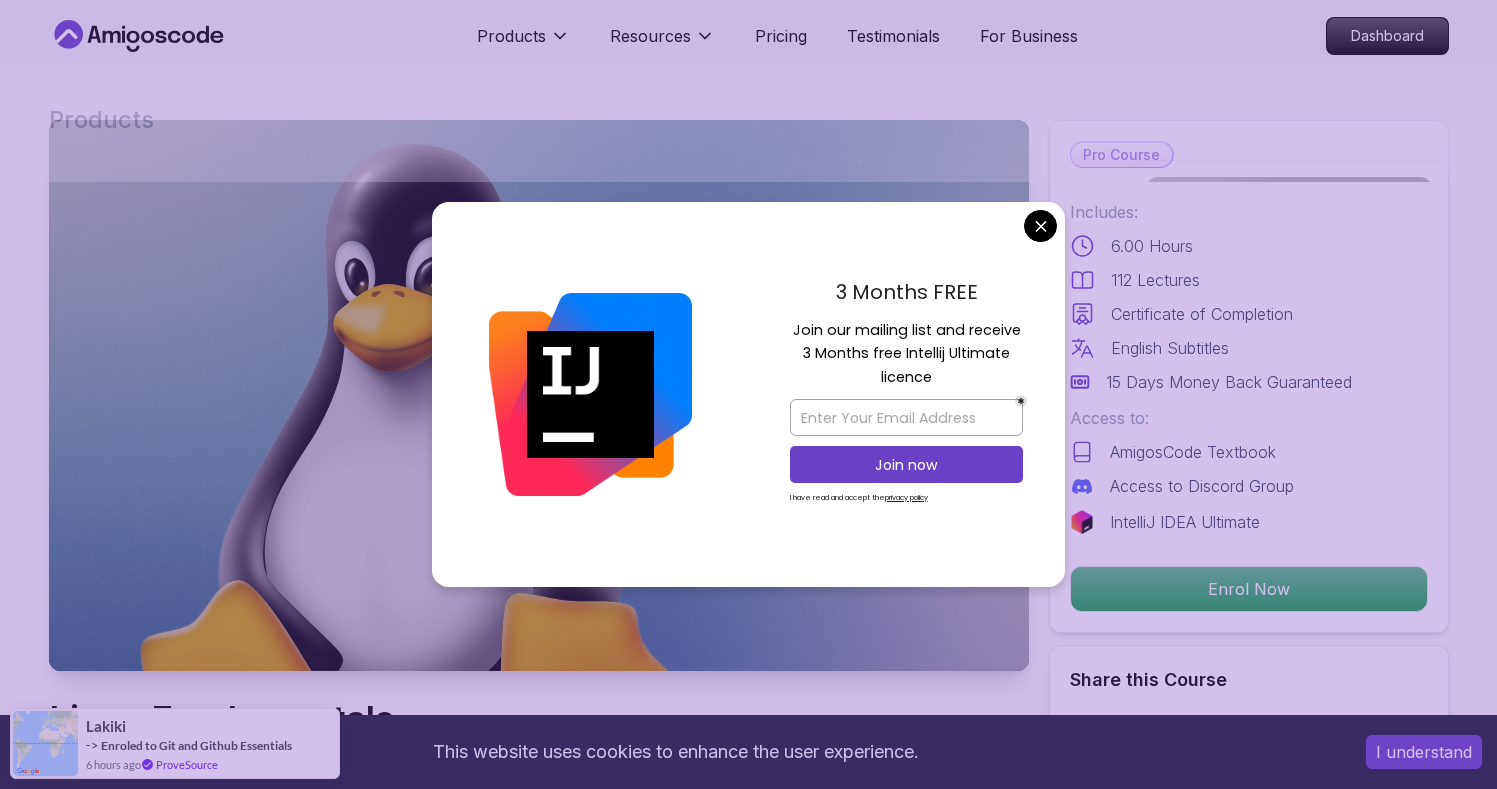 scroll, scrollTop: 12, scrollLeft: 0, axis: vertical 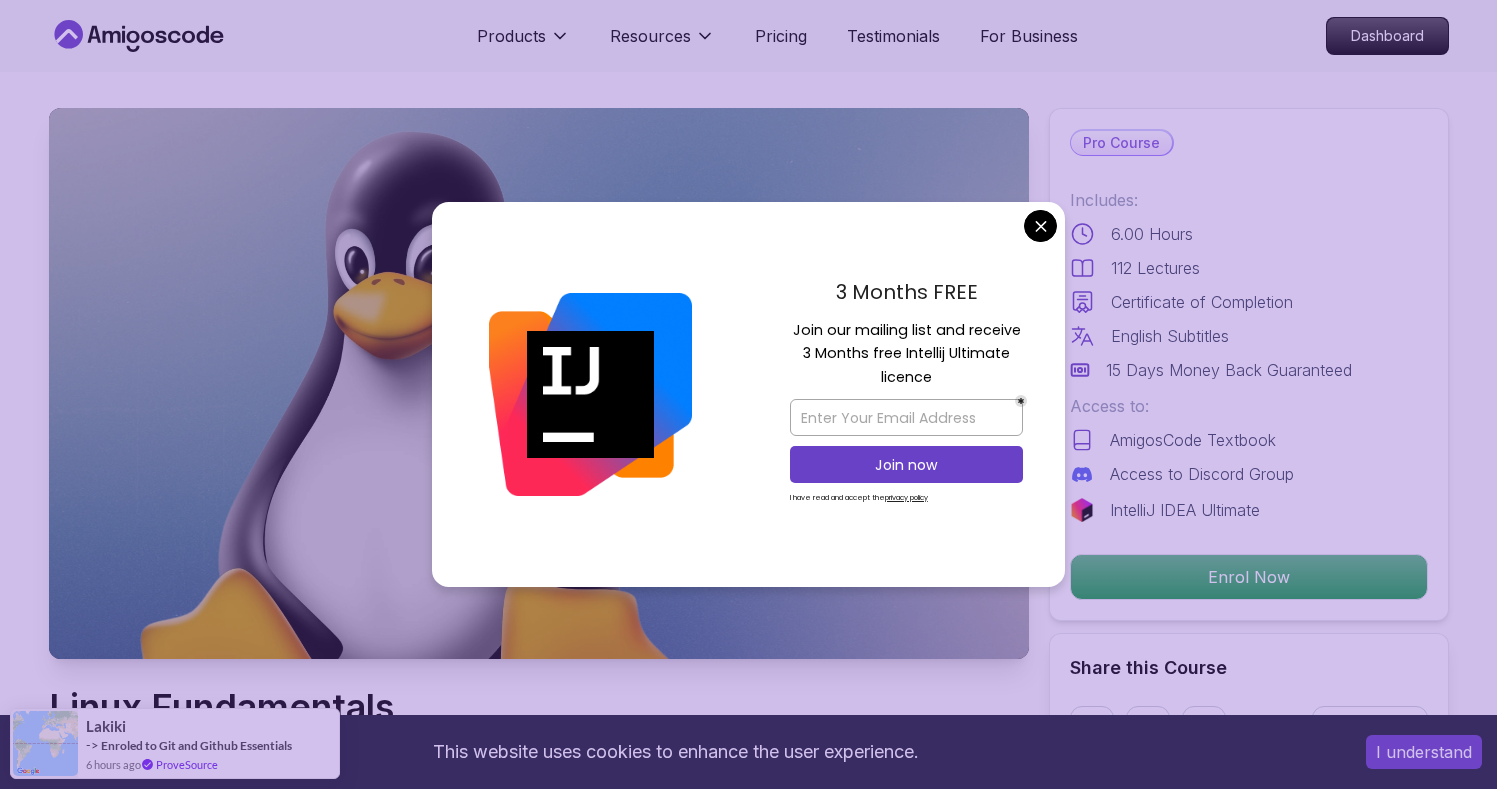 click on "Products Resources Pricing Testimonials For Business Dashboard" at bounding box center (749, 36) 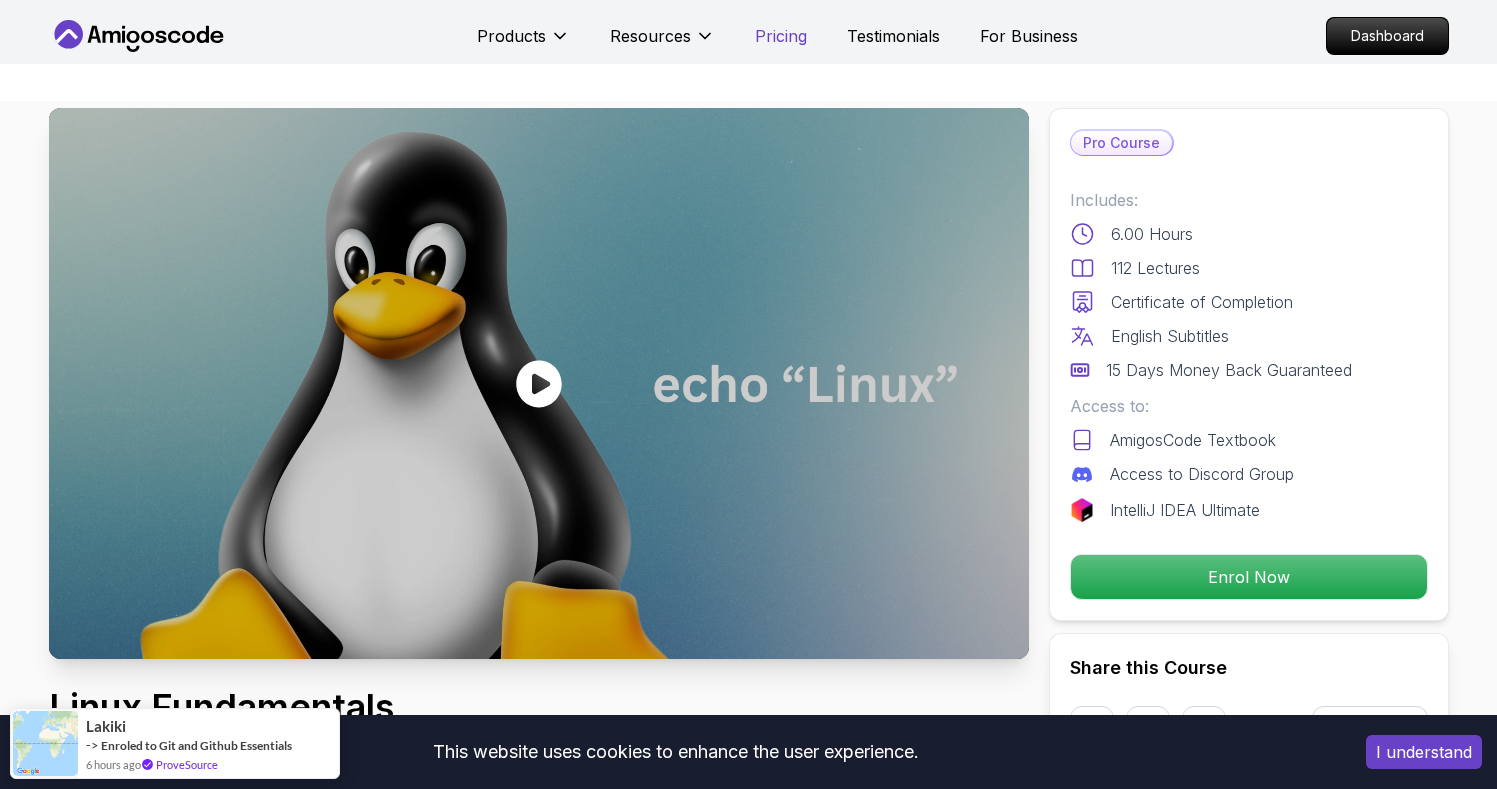 click on "Pricing" at bounding box center [781, 36] 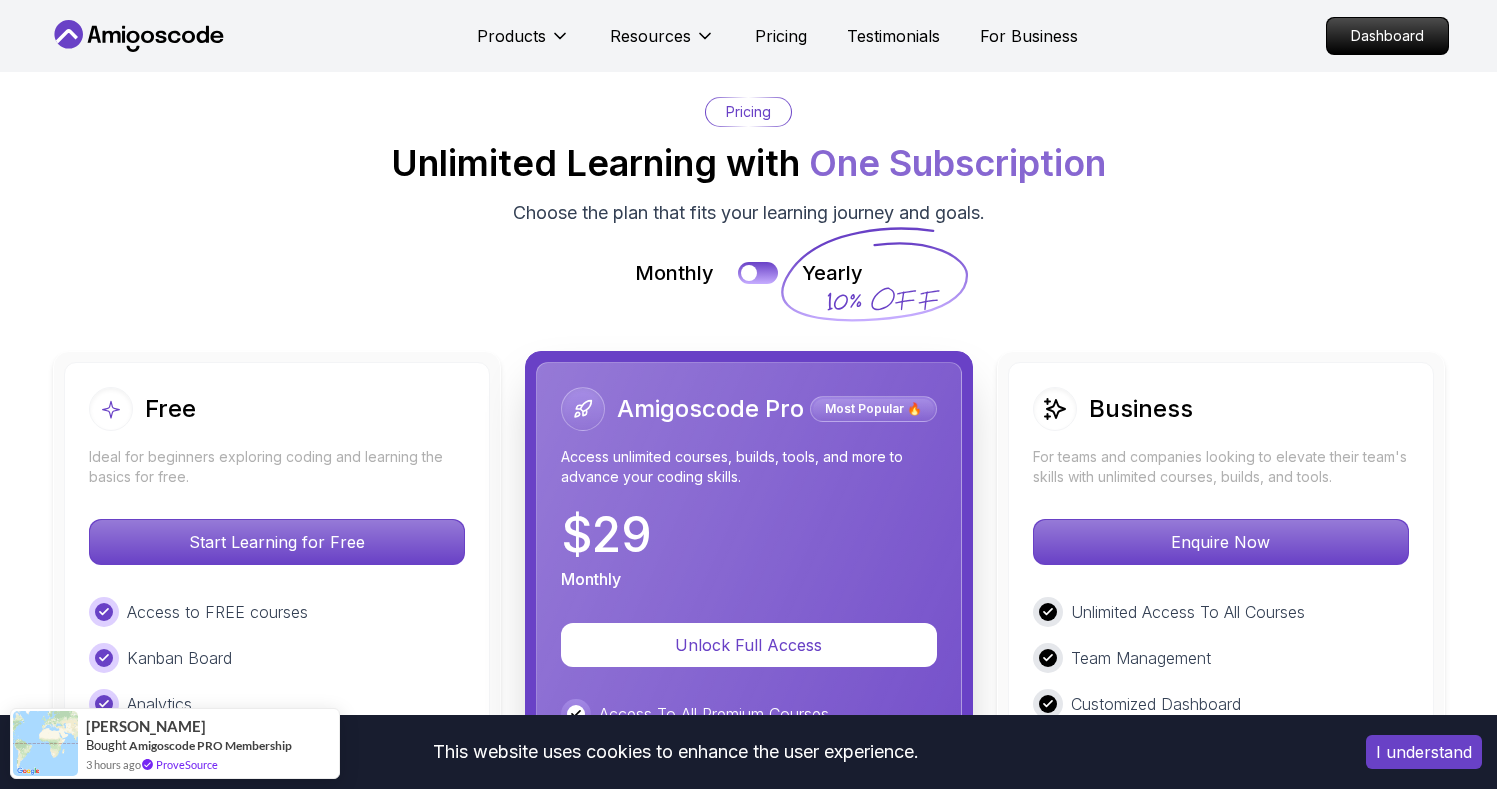 scroll, scrollTop: 4424, scrollLeft: 0, axis: vertical 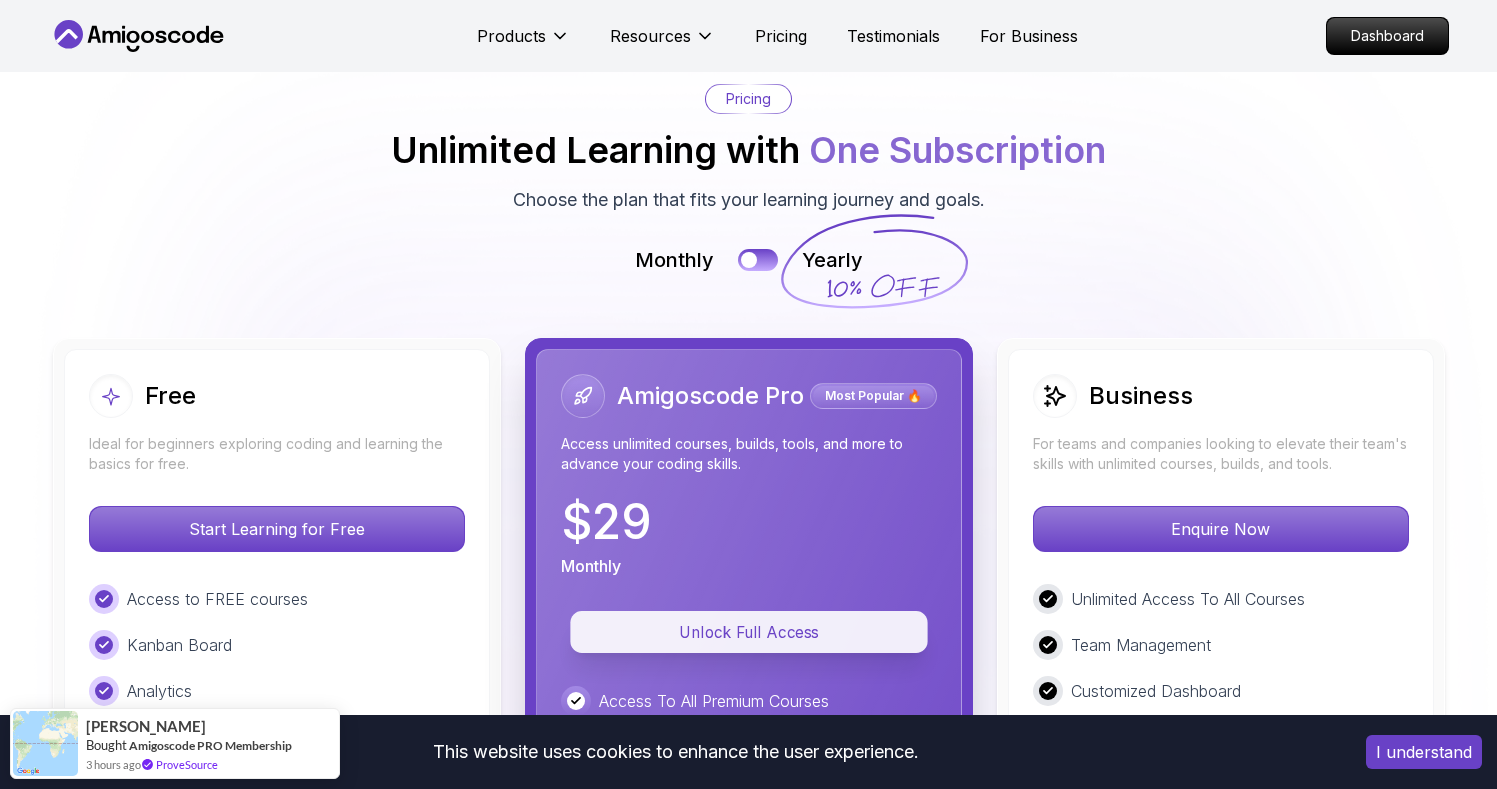click on "Unlock Full Access" at bounding box center [749, 632] 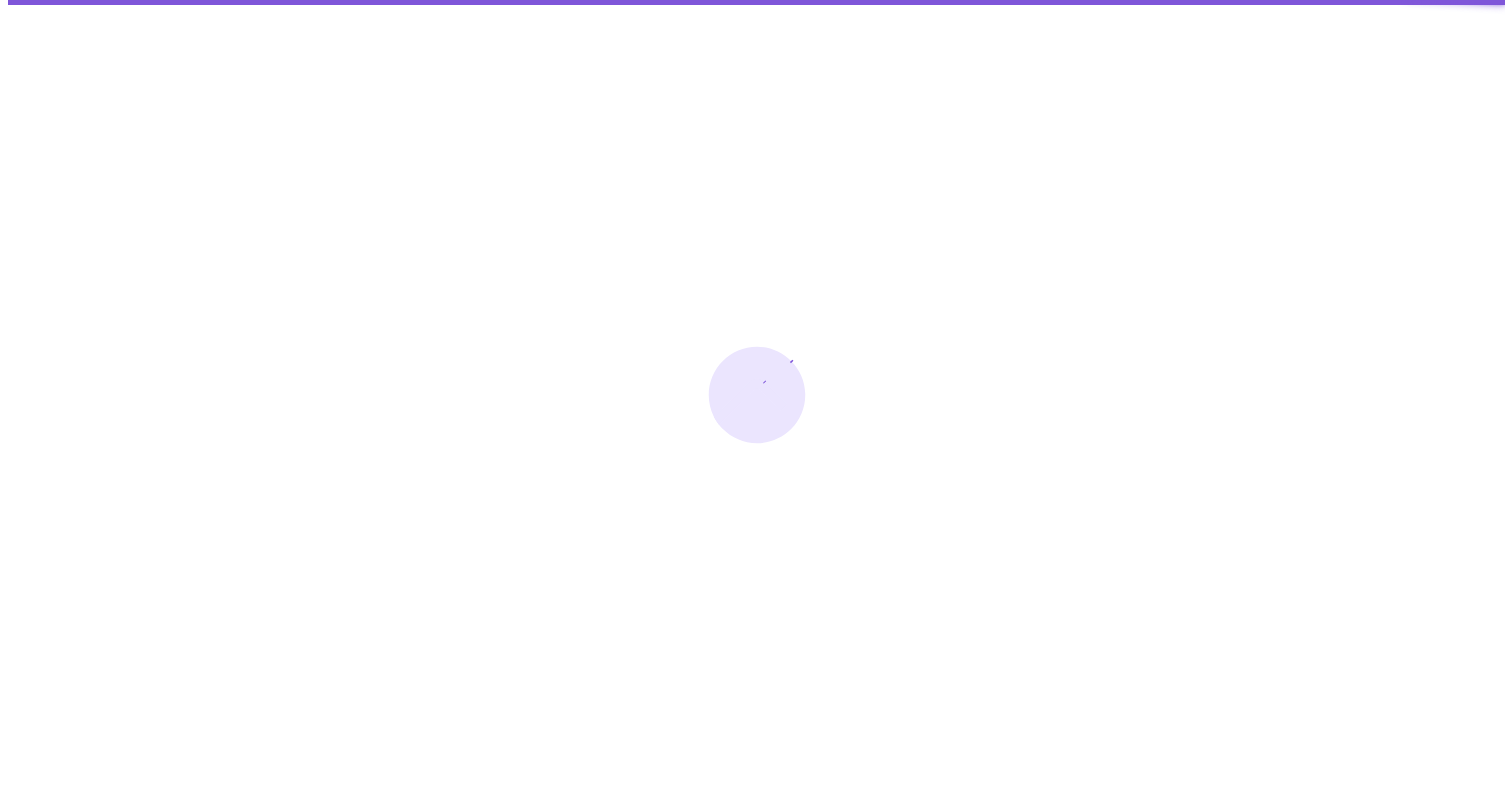 scroll, scrollTop: 0, scrollLeft: 0, axis: both 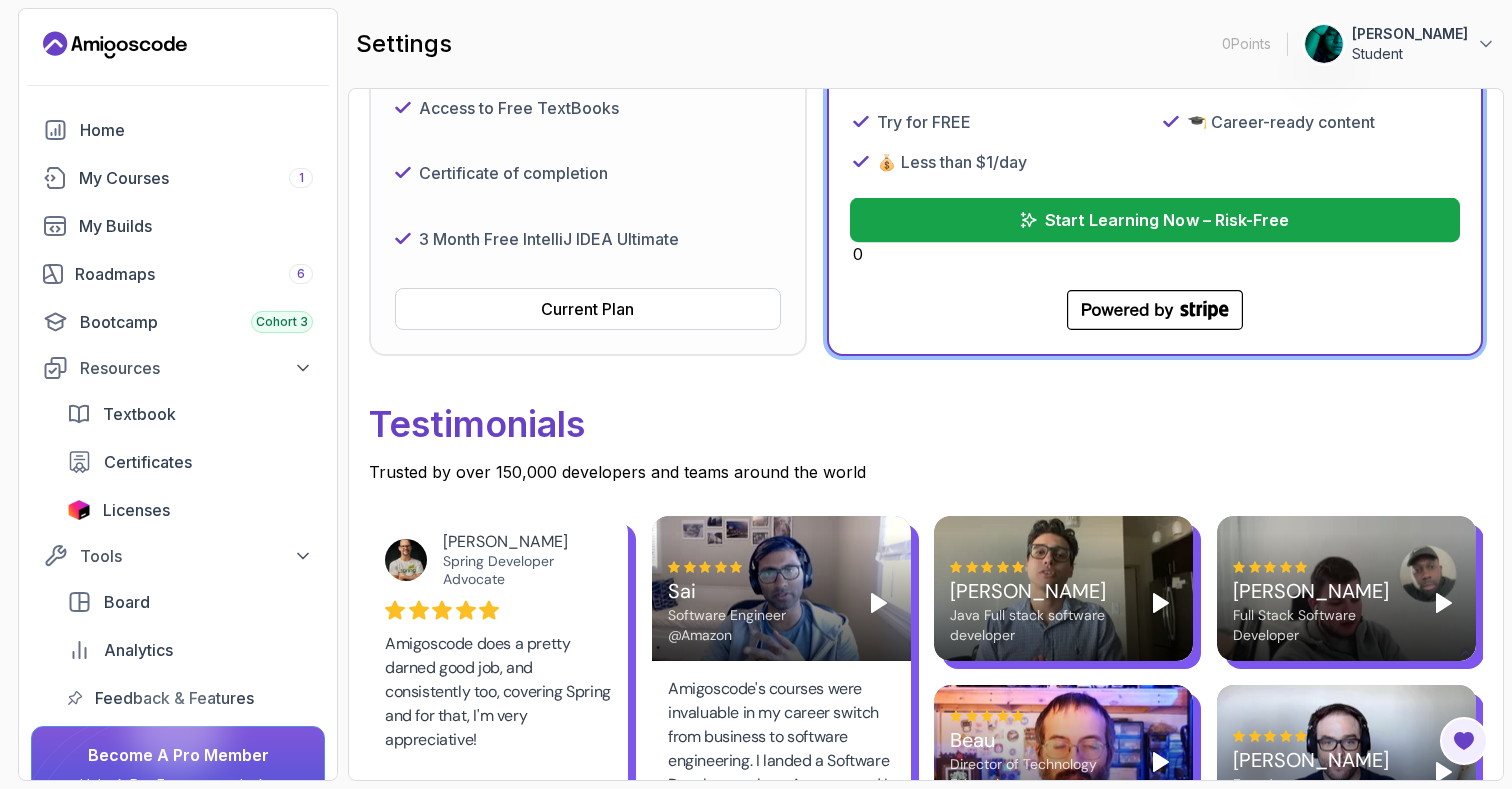 click on "Start Learning Now – Risk-Free" at bounding box center (1167, 220) 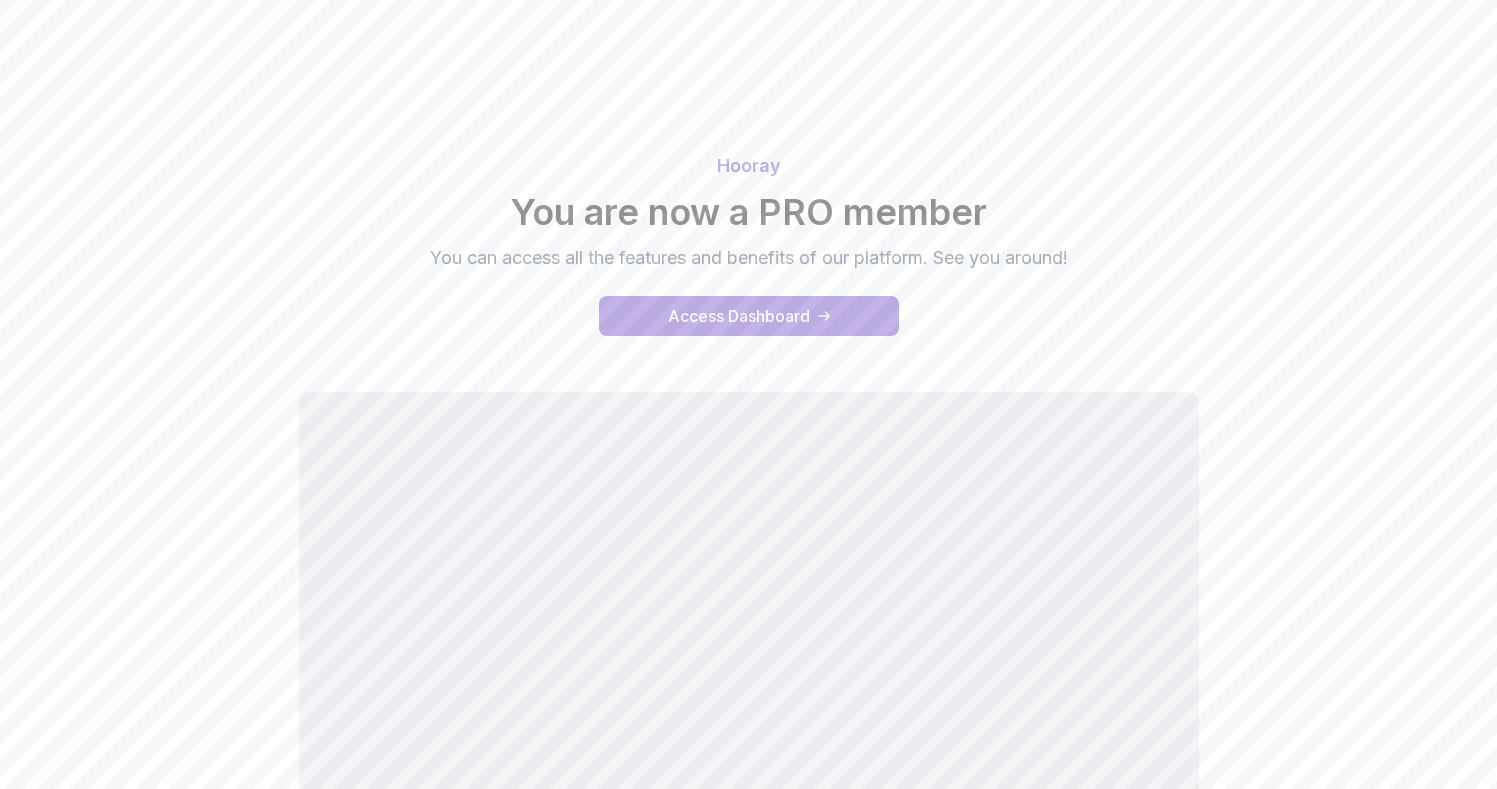 scroll, scrollTop: 0, scrollLeft: 0, axis: both 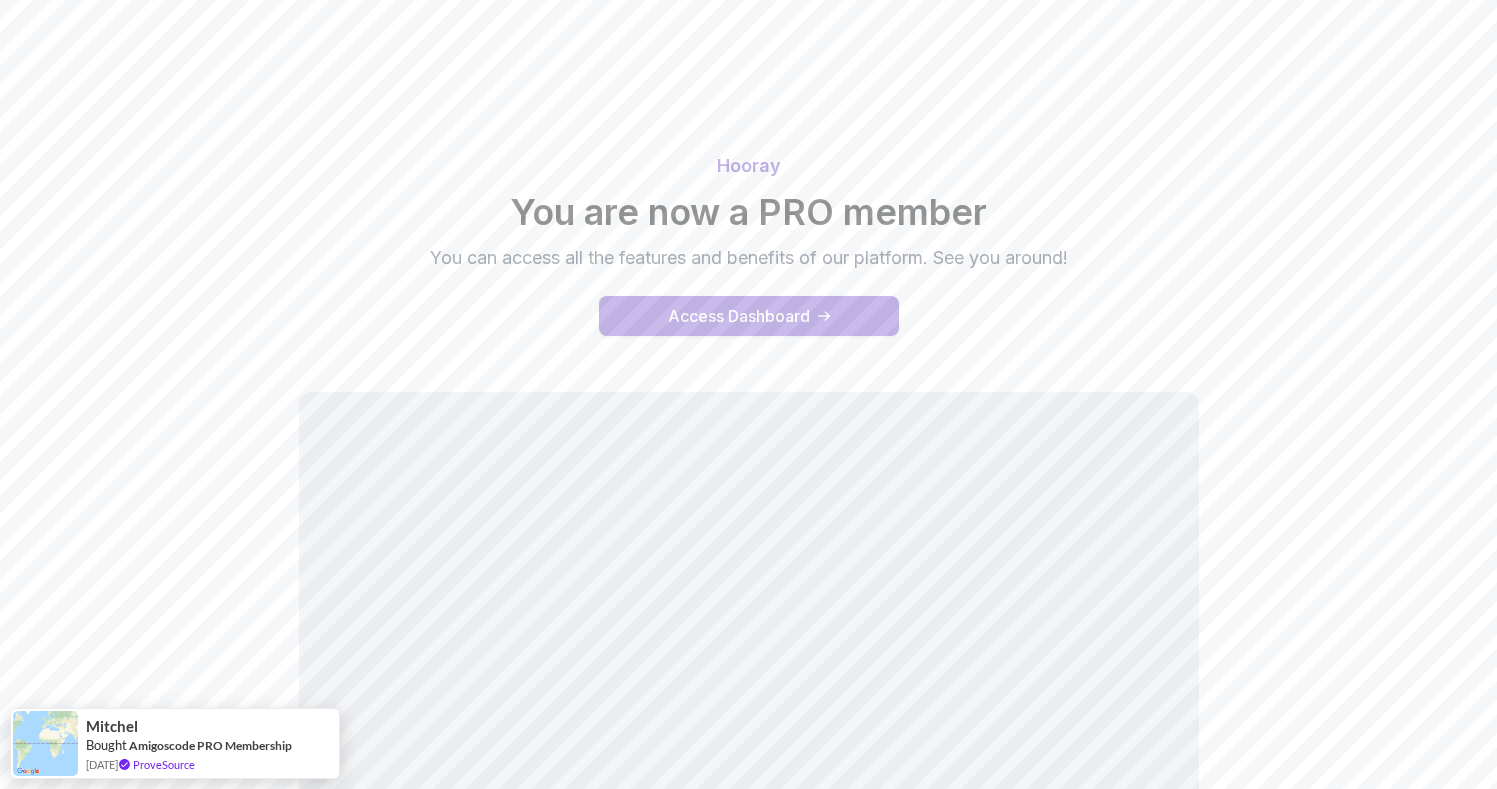 click on "Access Dashboard" at bounding box center (749, 316) 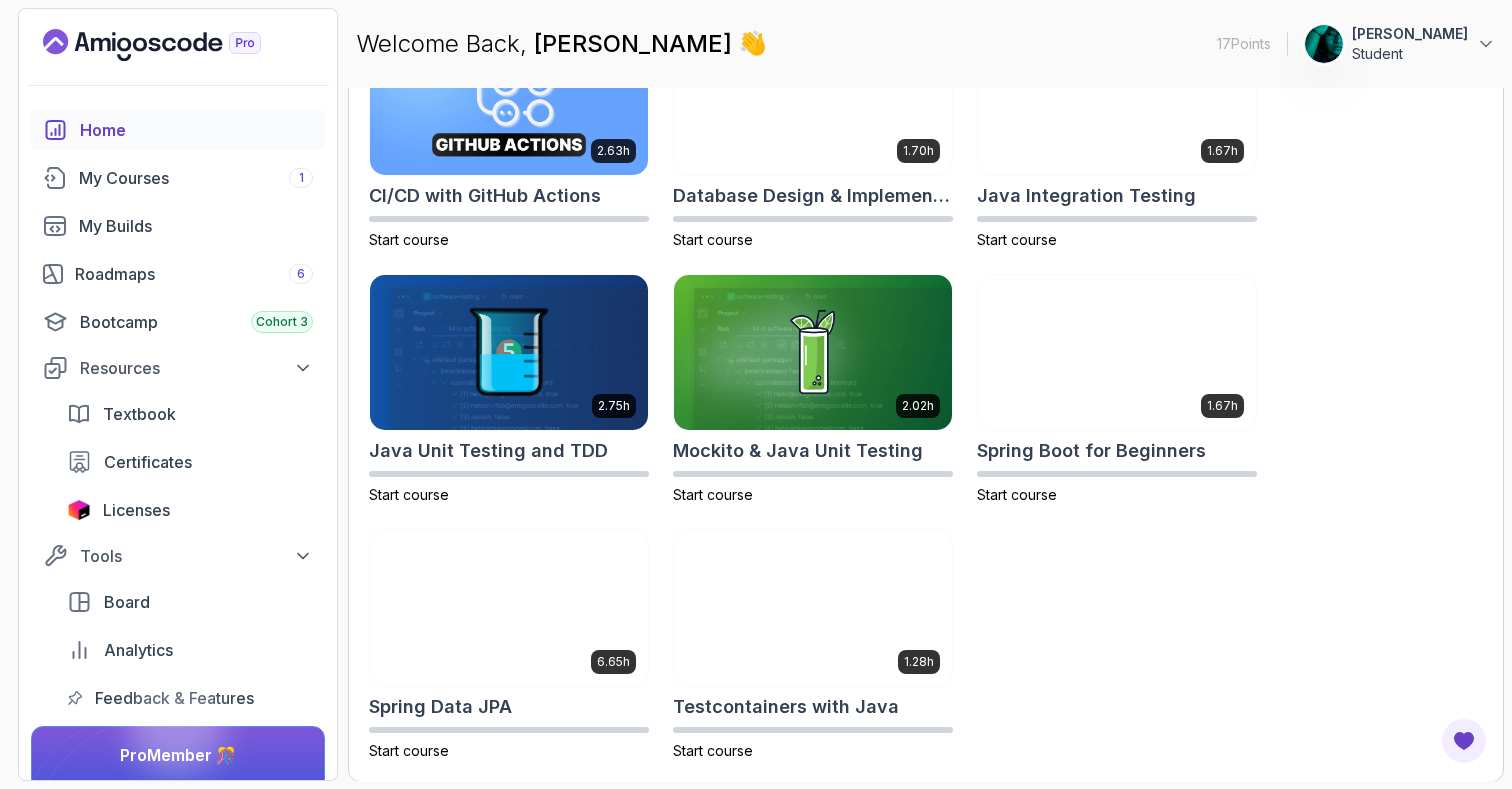scroll, scrollTop: 0, scrollLeft: 0, axis: both 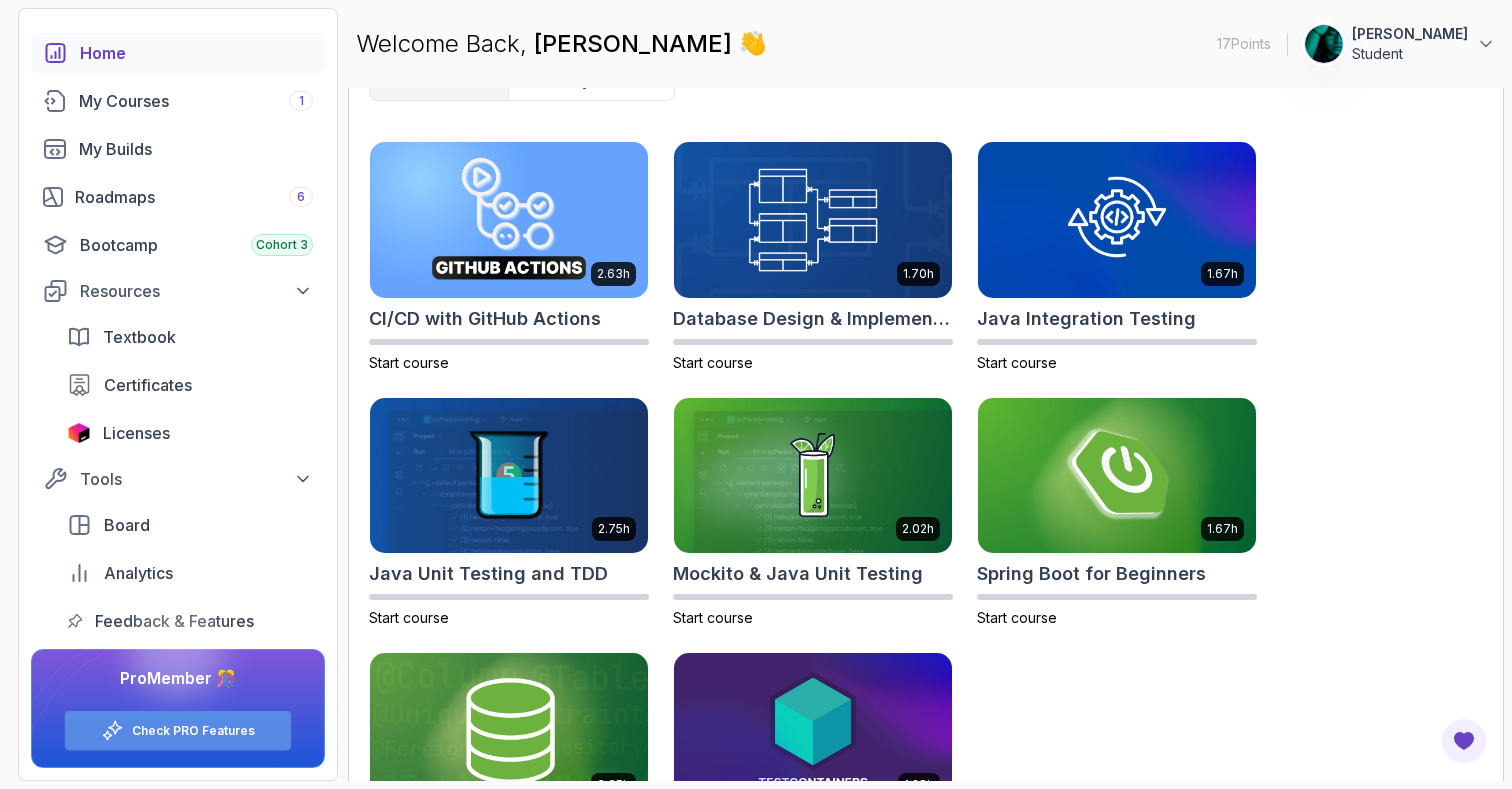 click on "Check PRO Features" at bounding box center (178, 730) 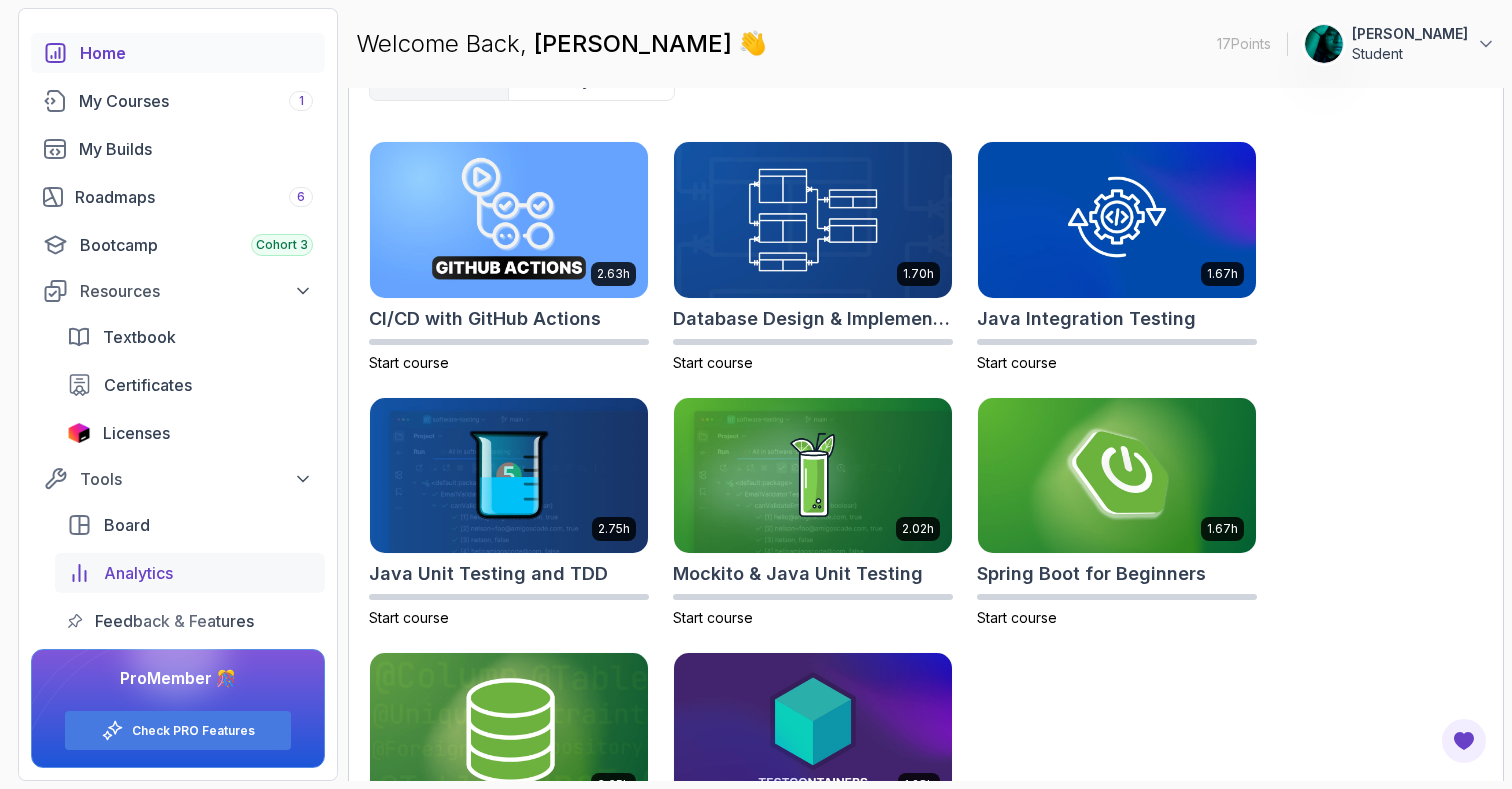 scroll, scrollTop: 65, scrollLeft: 0, axis: vertical 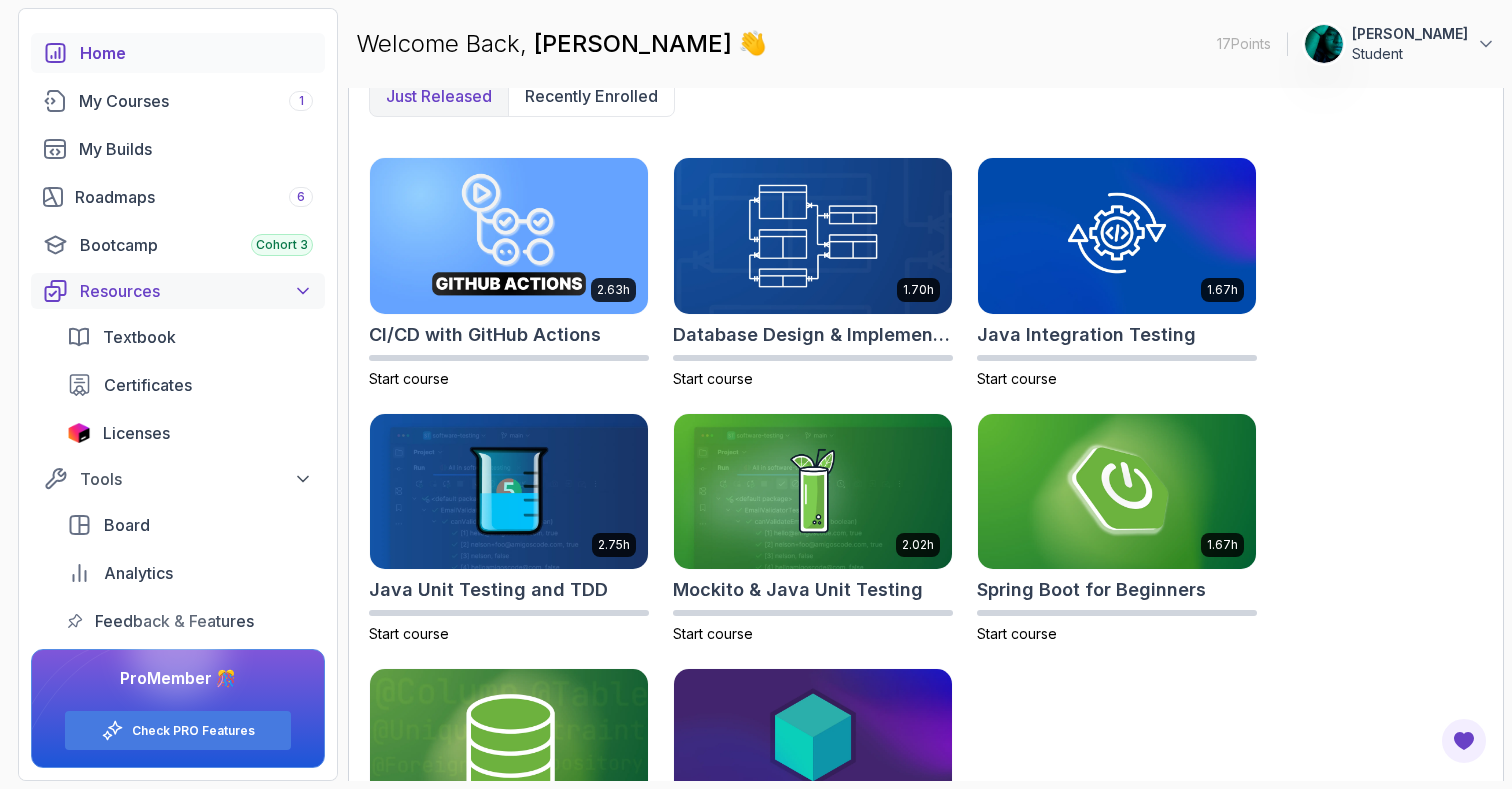 click 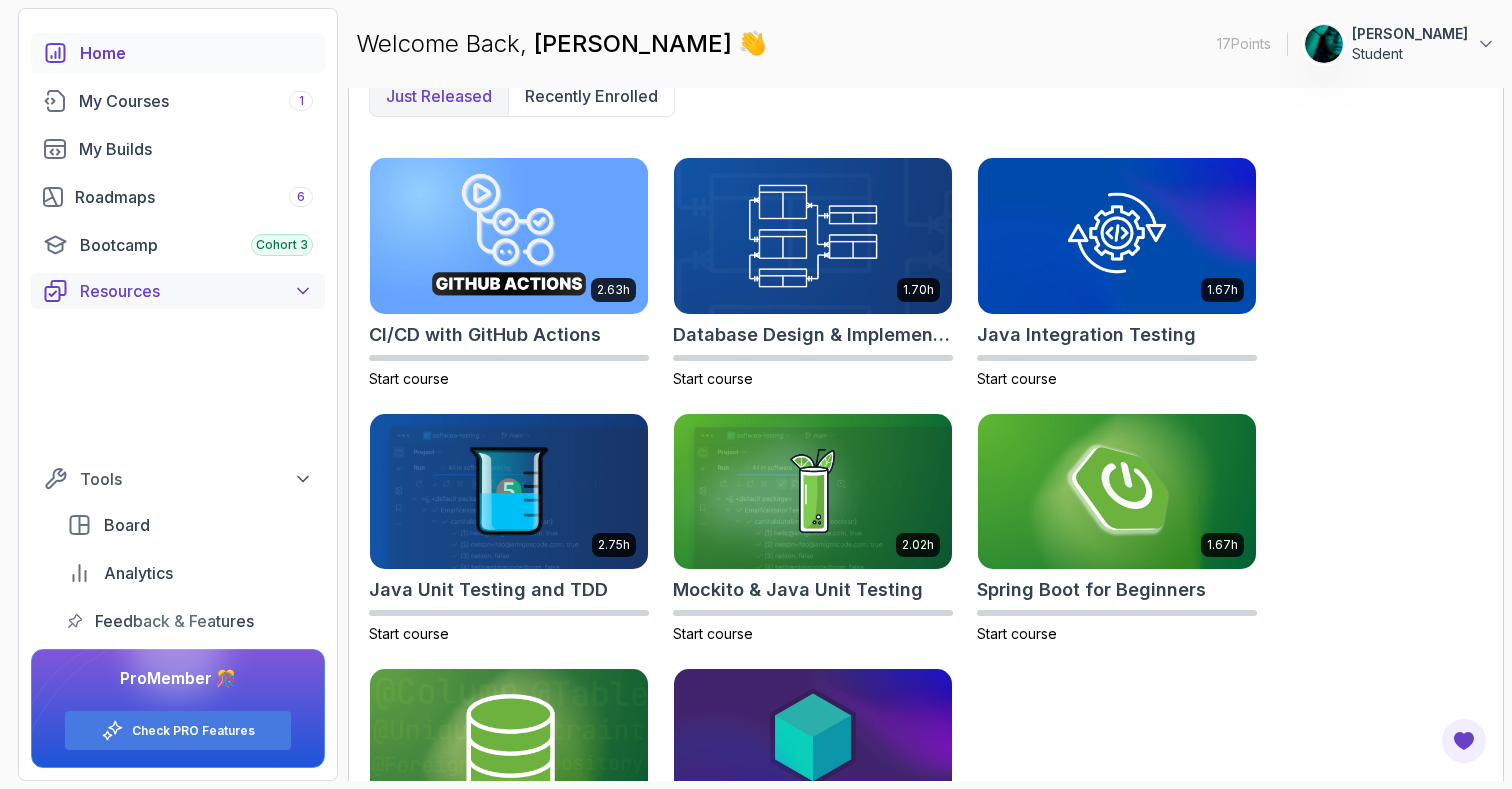 scroll, scrollTop: 0, scrollLeft: 0, axis: both 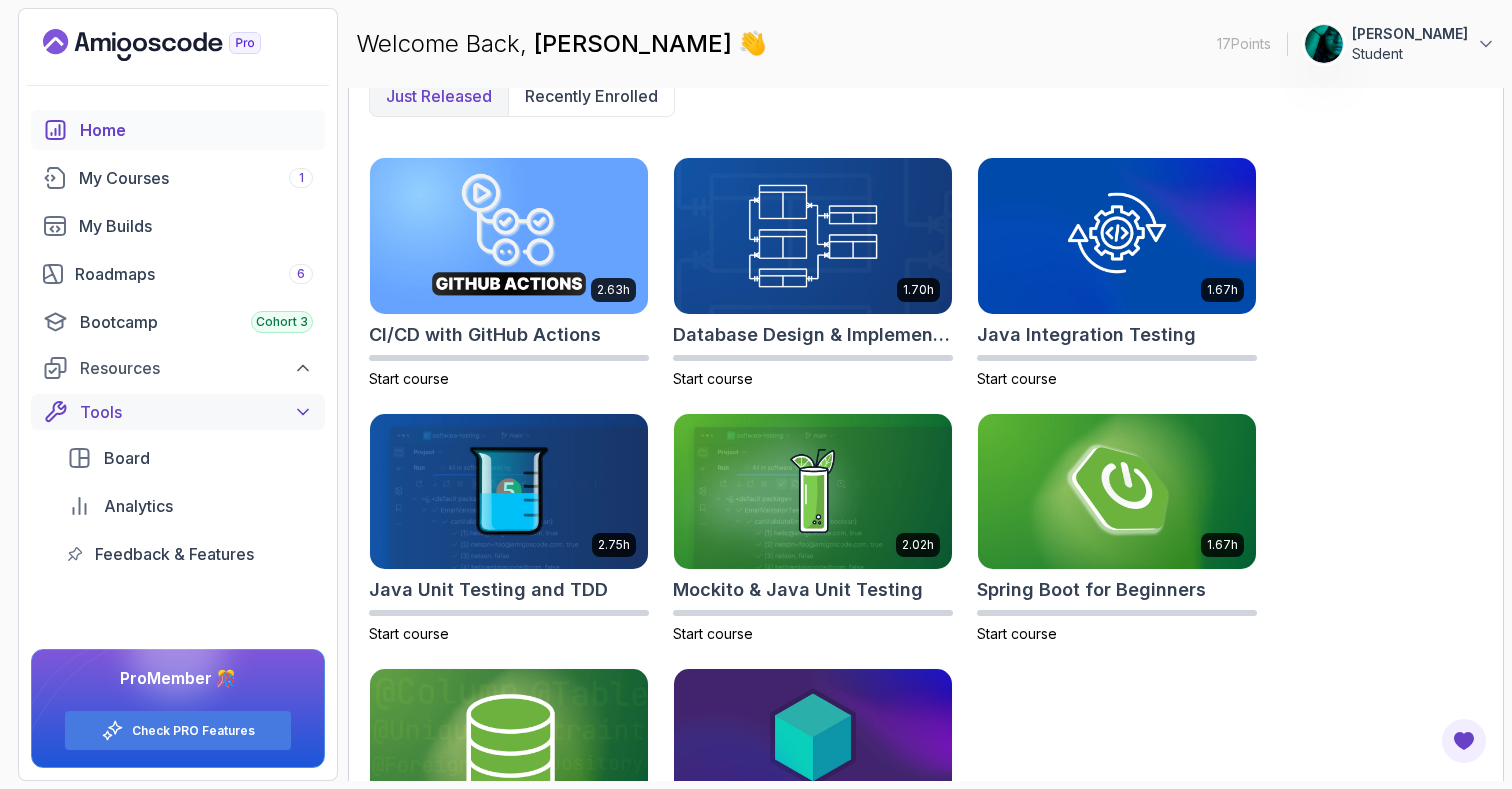 click 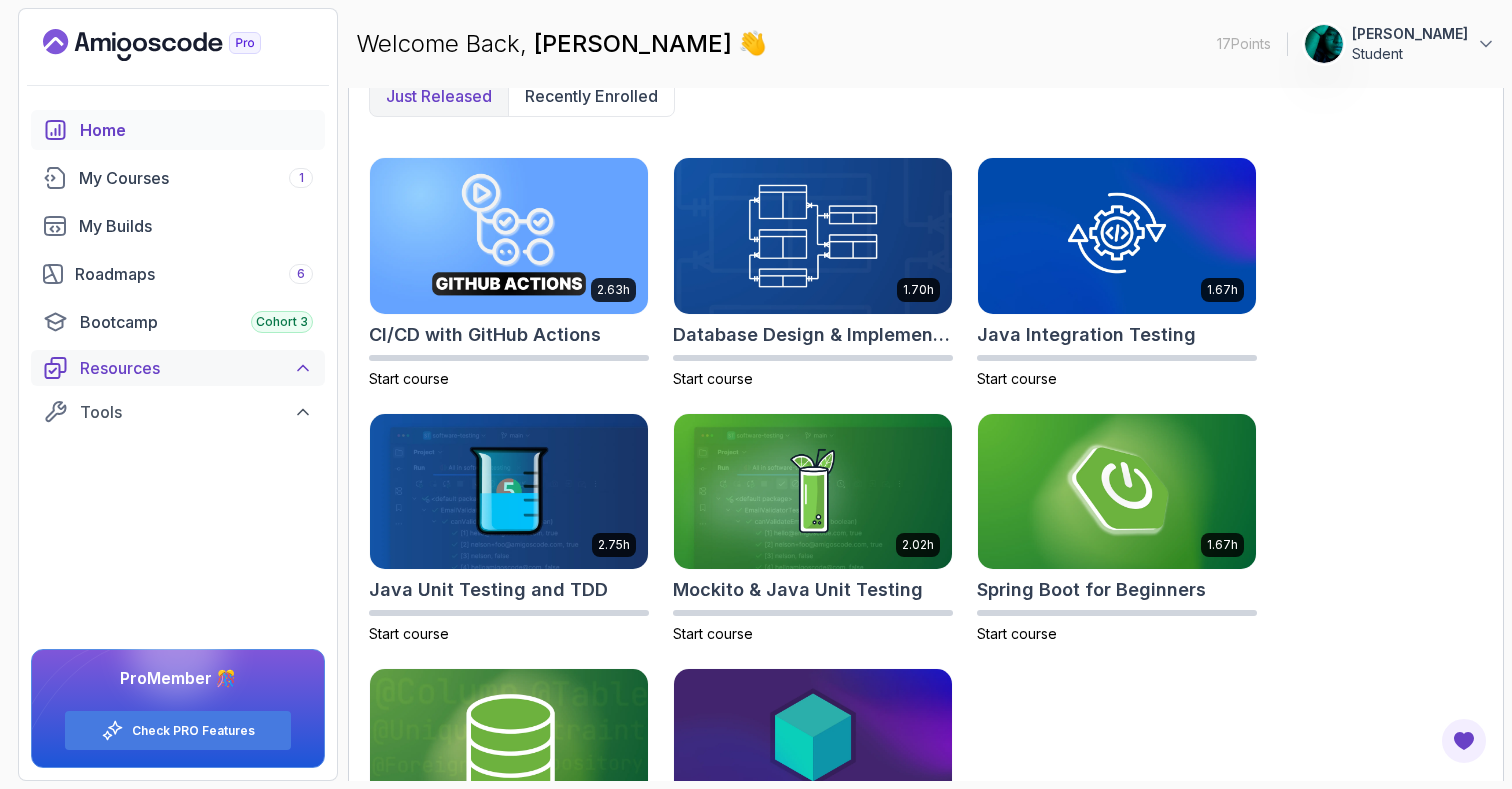 click 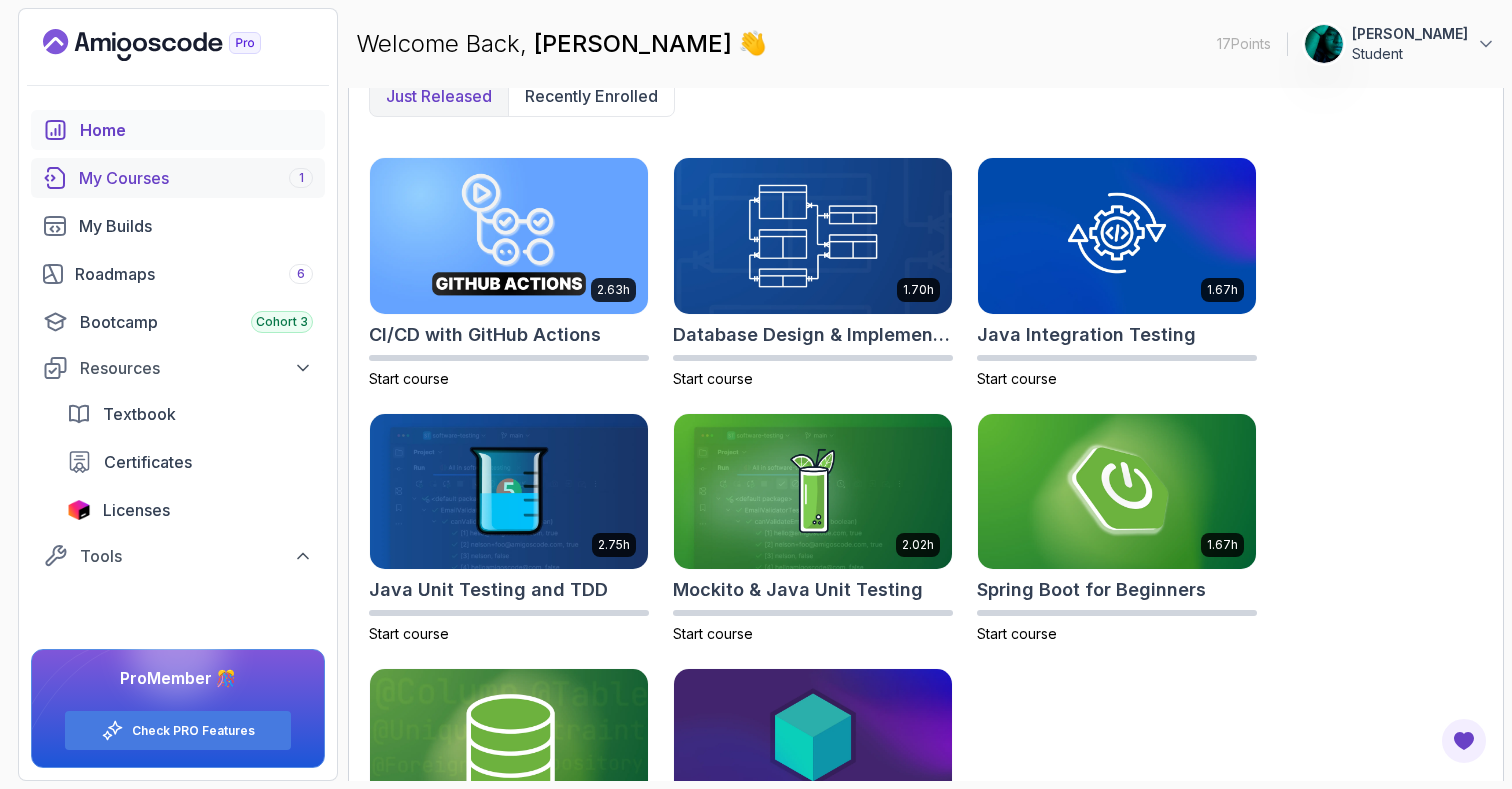 click on "My Courses 1" at bounding box center [196, 178] 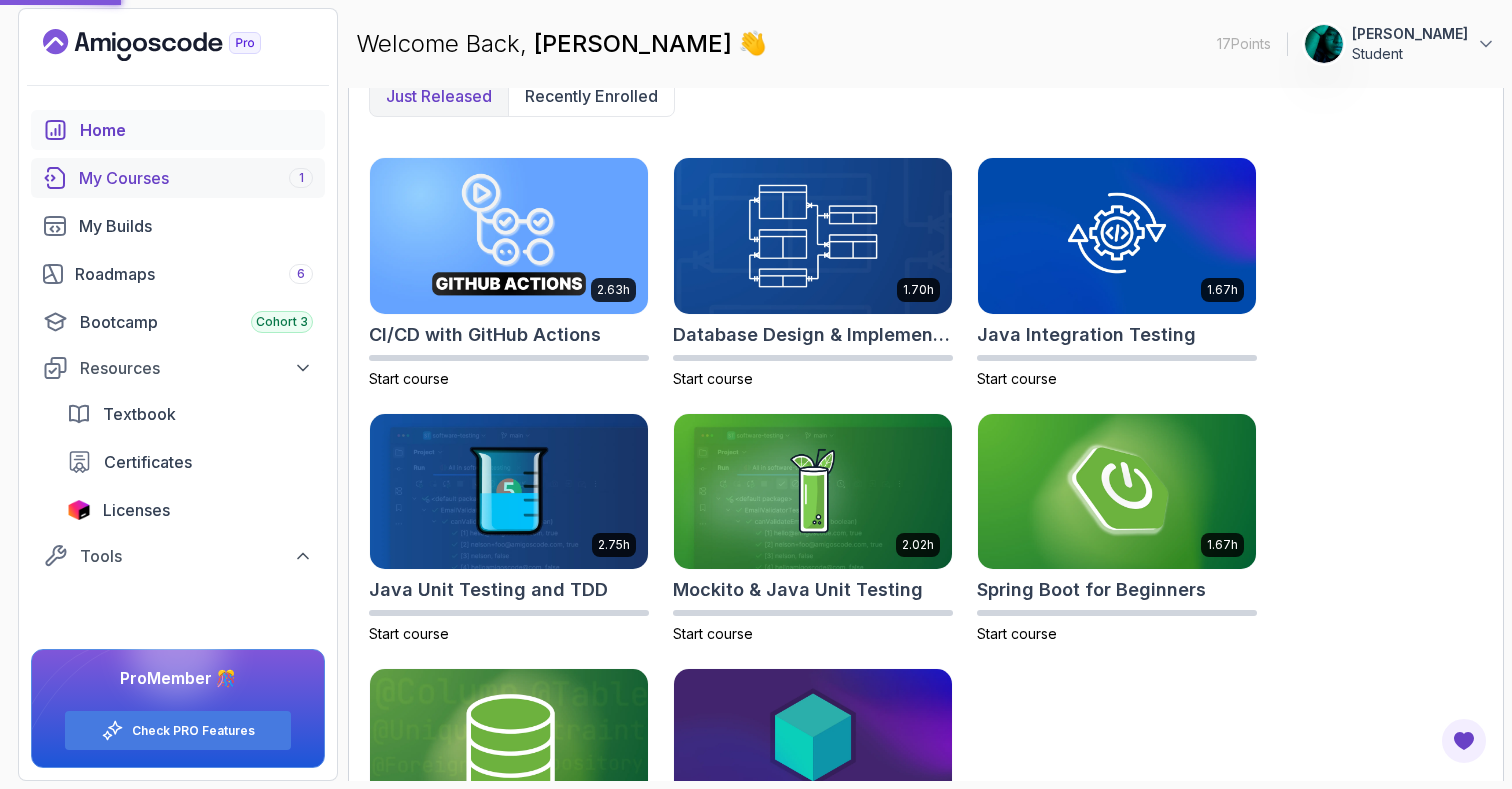 scroll, scrollTop: 0, scrollLeft: 0, axis: both 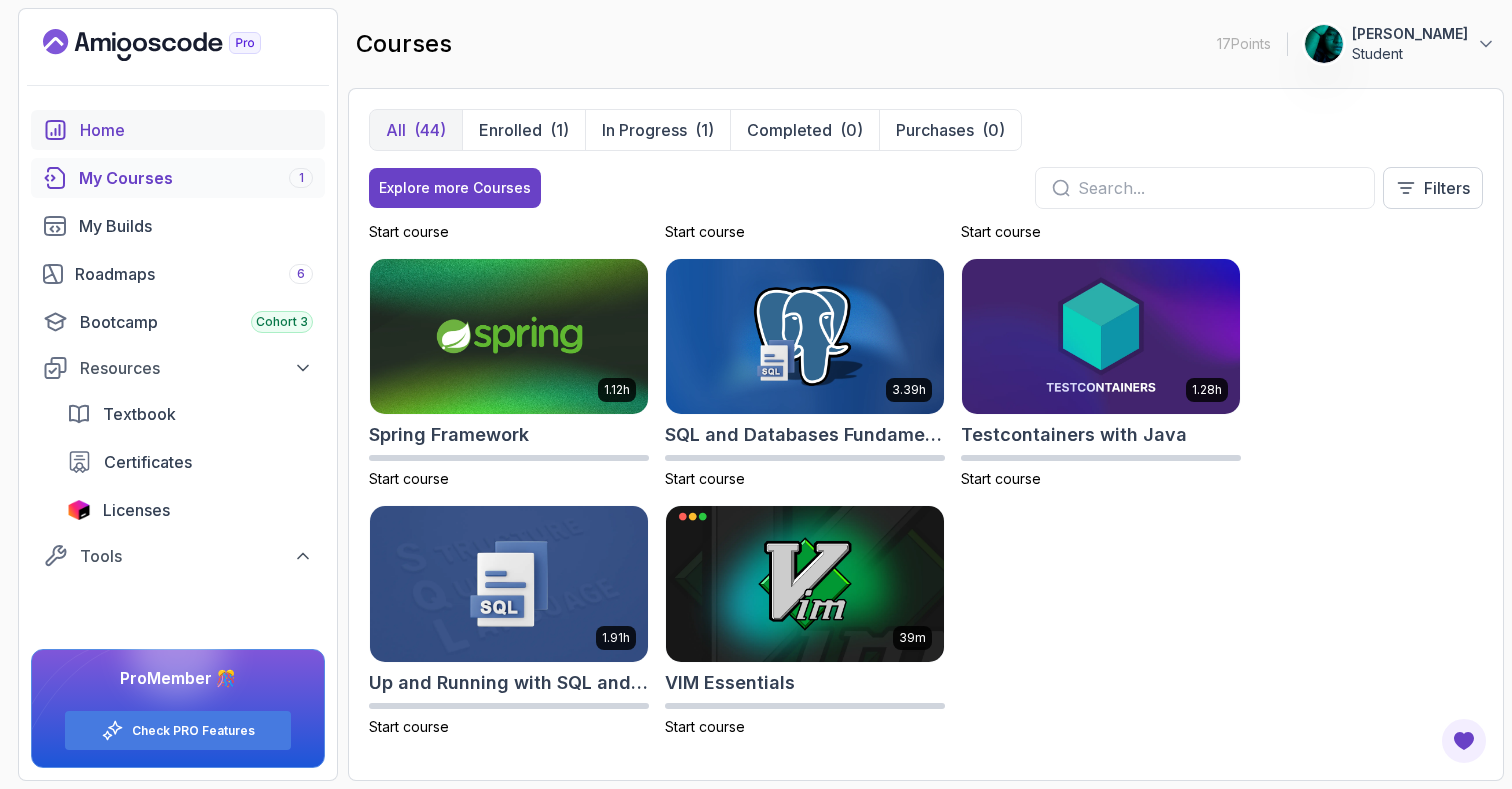 click on "Home" at bounding box center (178, 130) 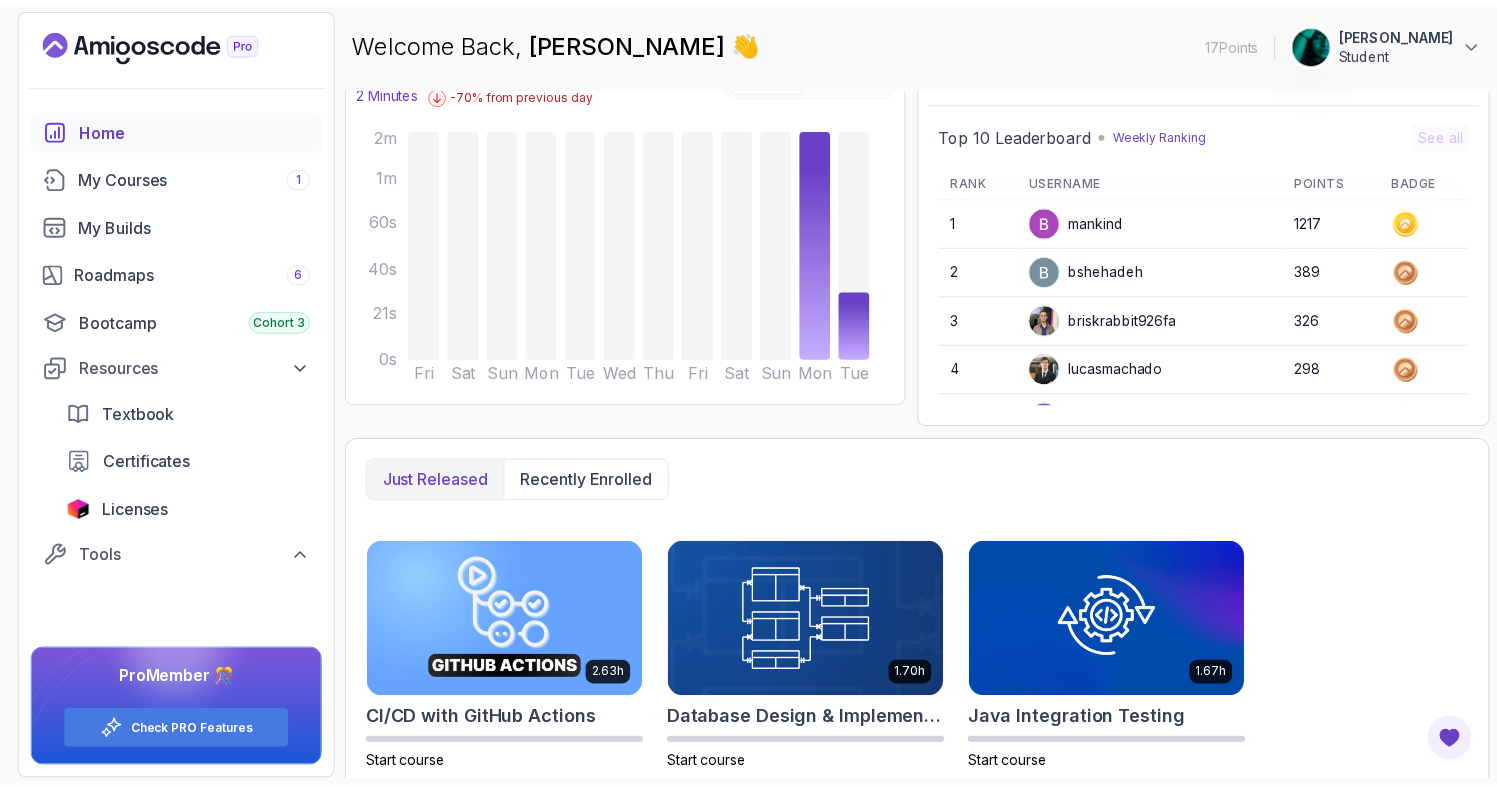 scroll, scrollTop: 182, scrollLeft: 0, axis: vertical 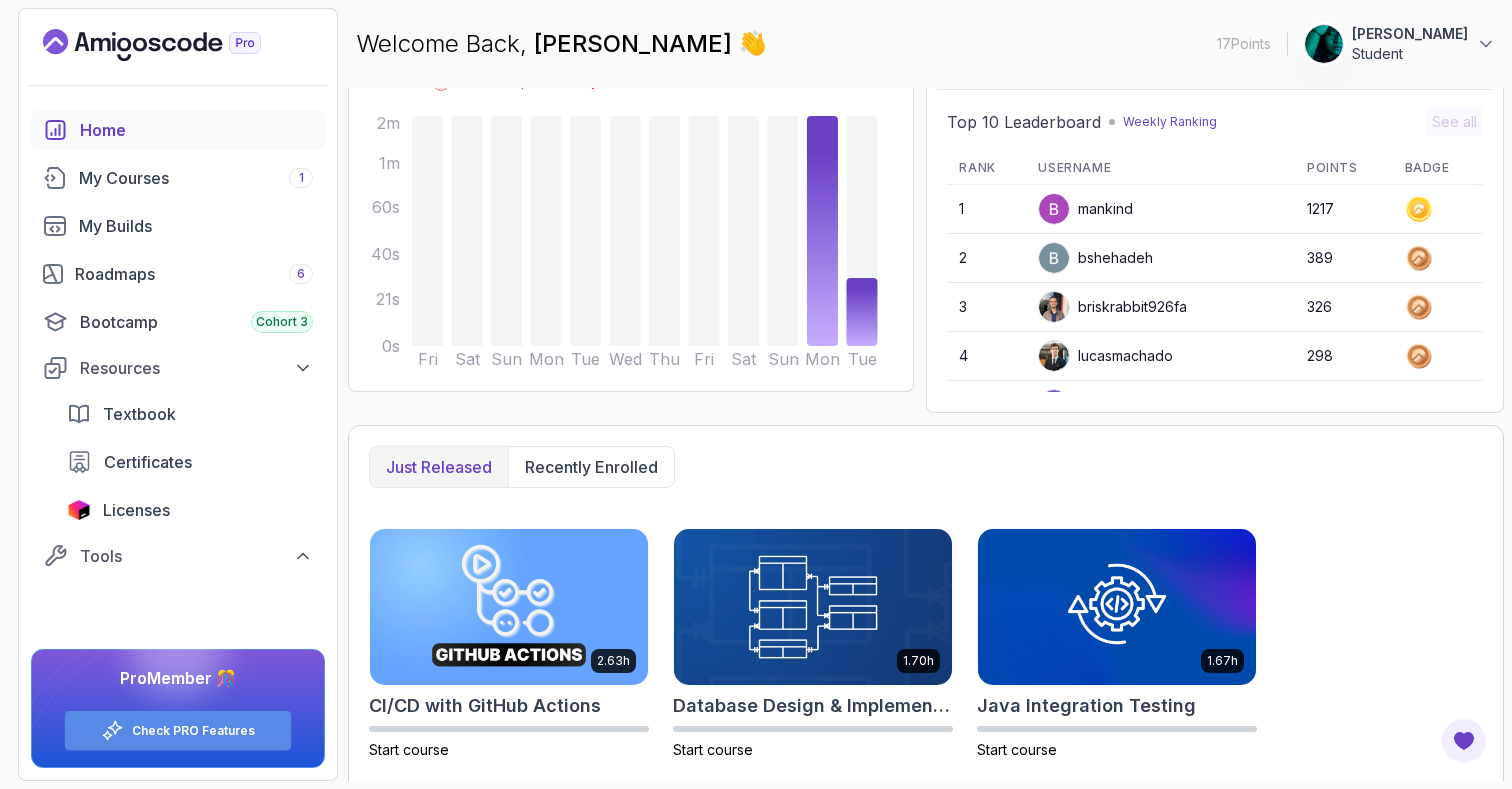 click on "Check PRO Features" at bounding box center [193, 731] 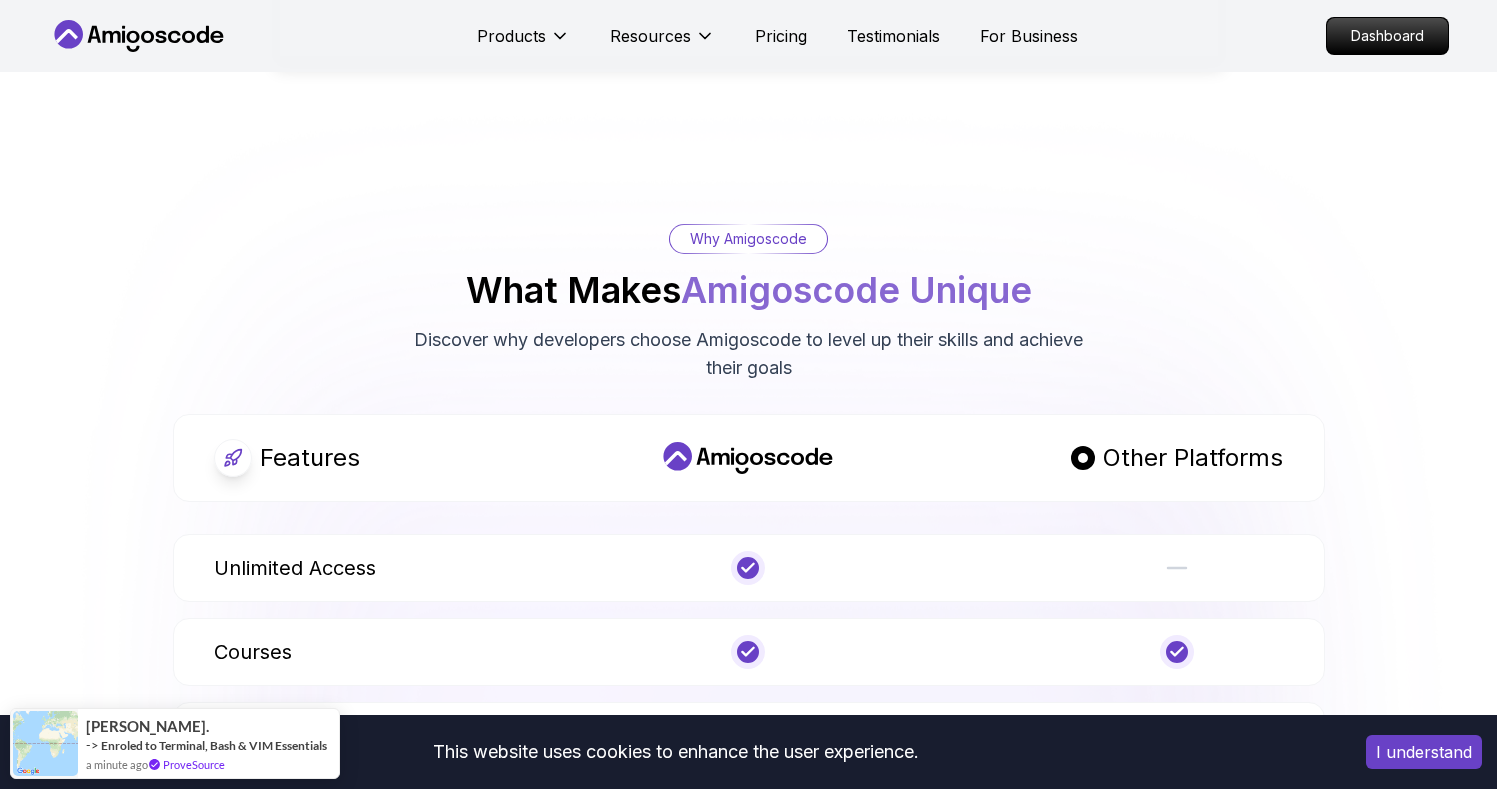 scroll, scrollTop: 776, scrollLeft: 0, axis: vertical 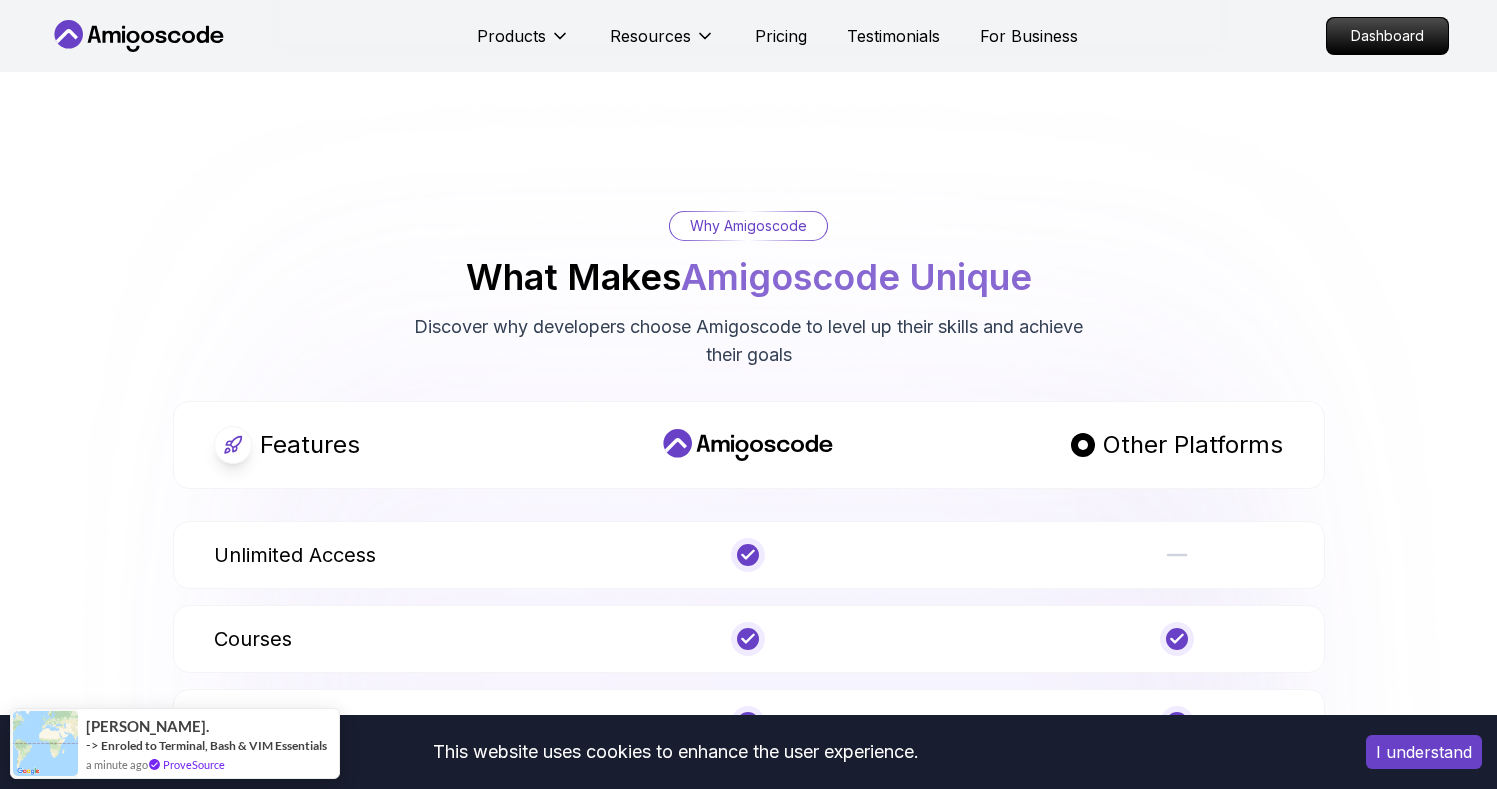 click on "I understand" at bounding box center [1424, 752] 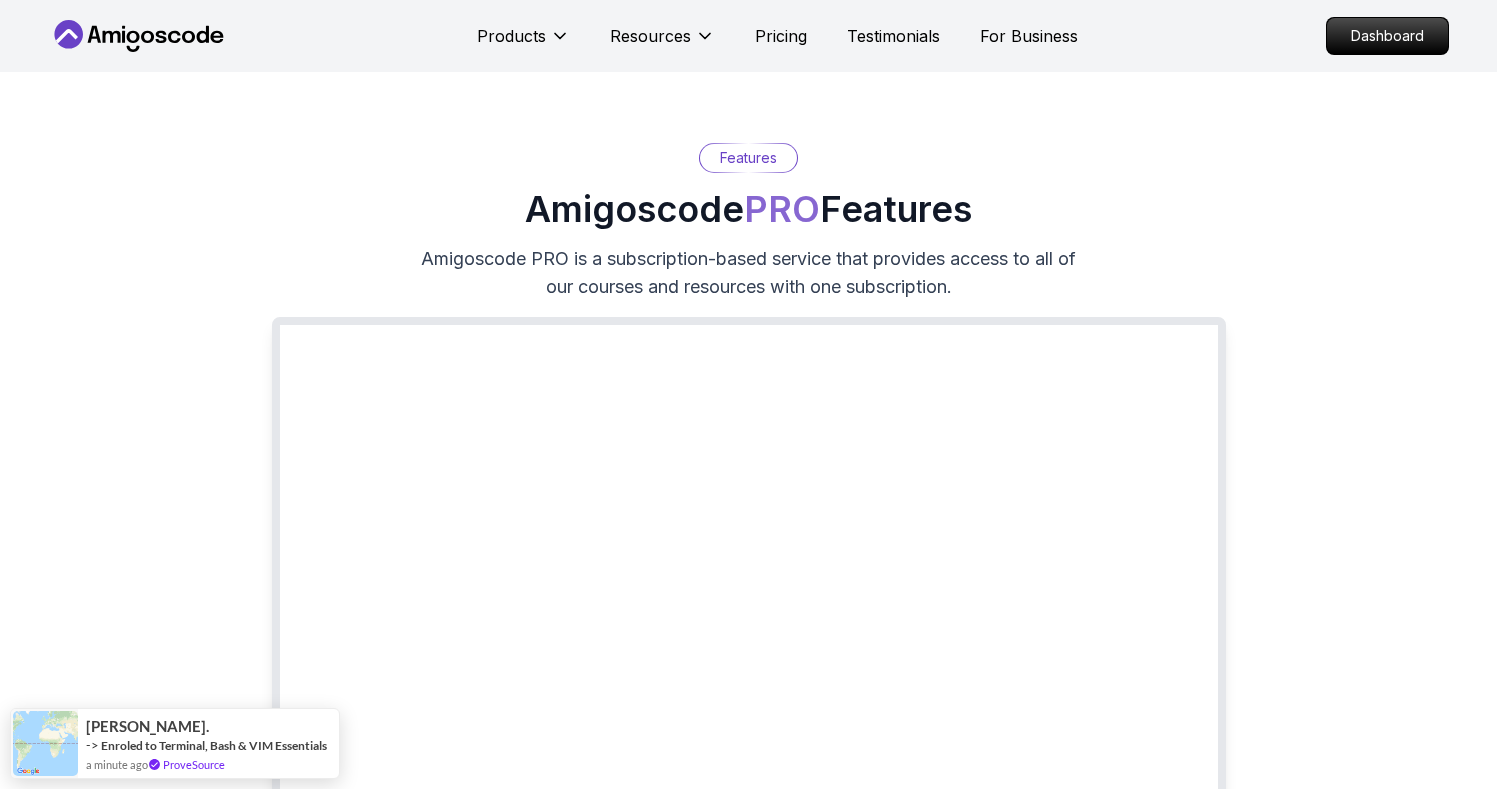 scroll, scrollTop: 0, scrollLeft: 0, axis: both 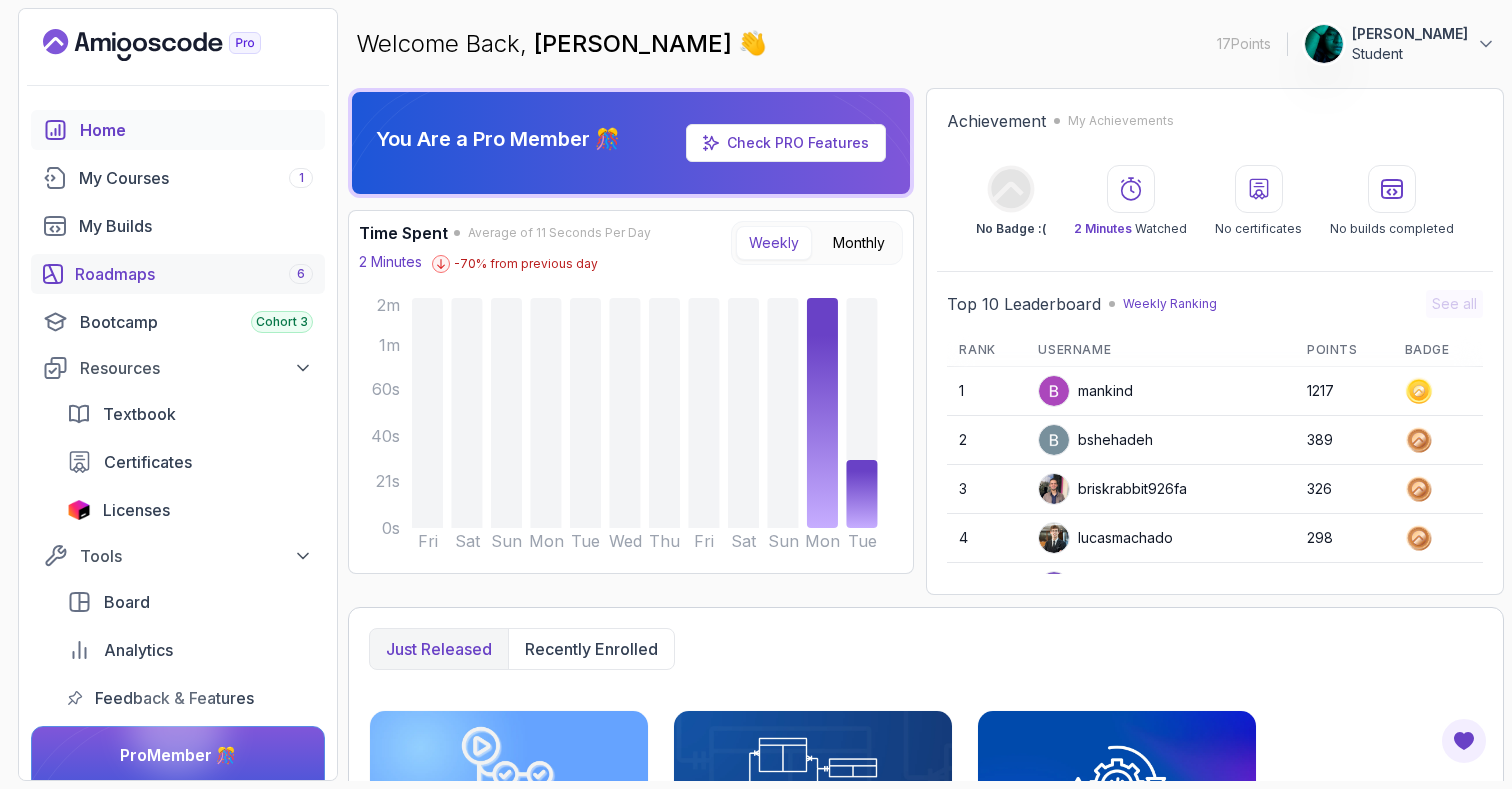 click on "Roadmaps 6" at bounding box center (194, 274) 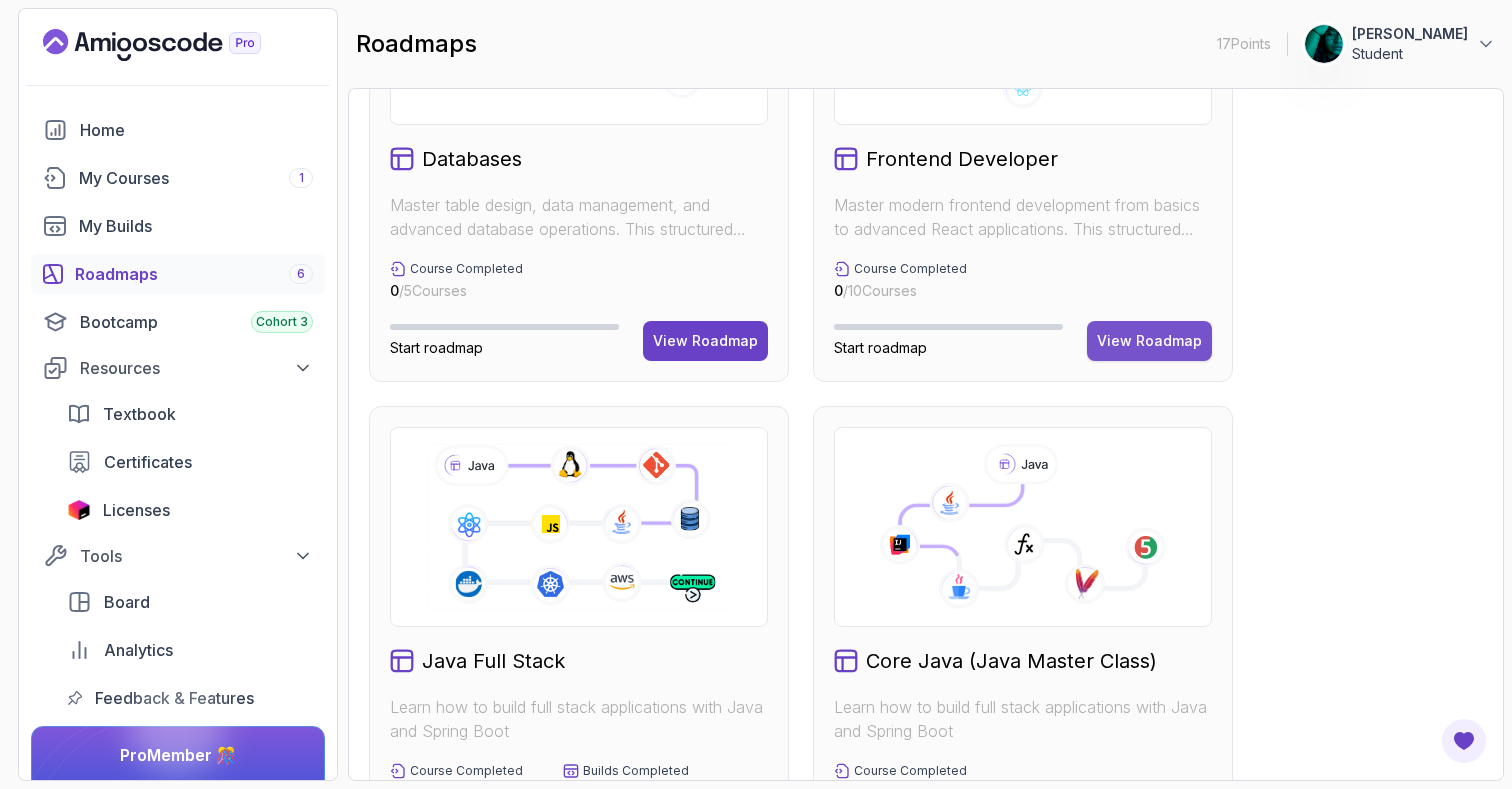 scroll, scrollTop: 0, scrollLeft: 0, axis: both 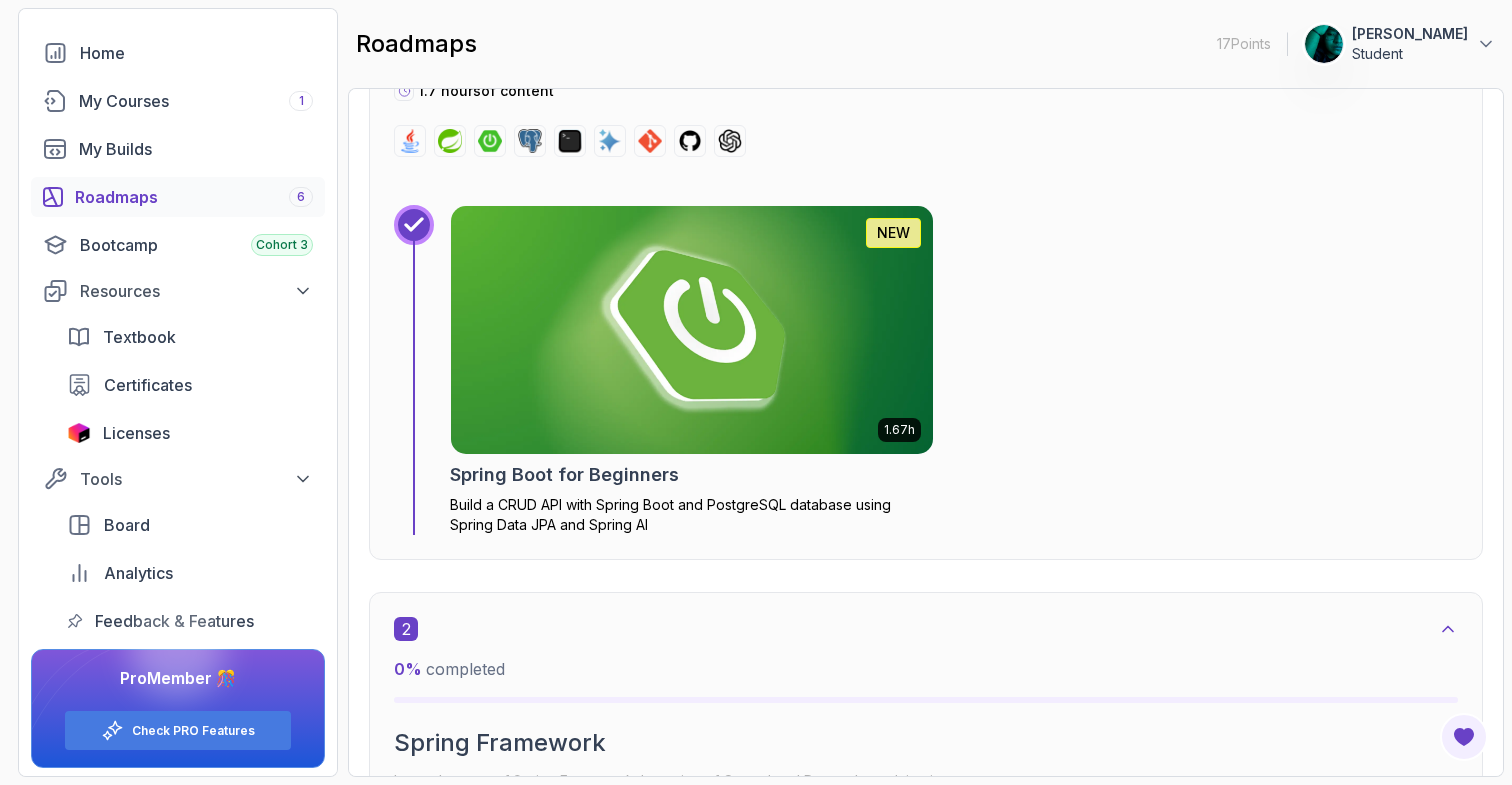 click at bounding box center (692, 330) 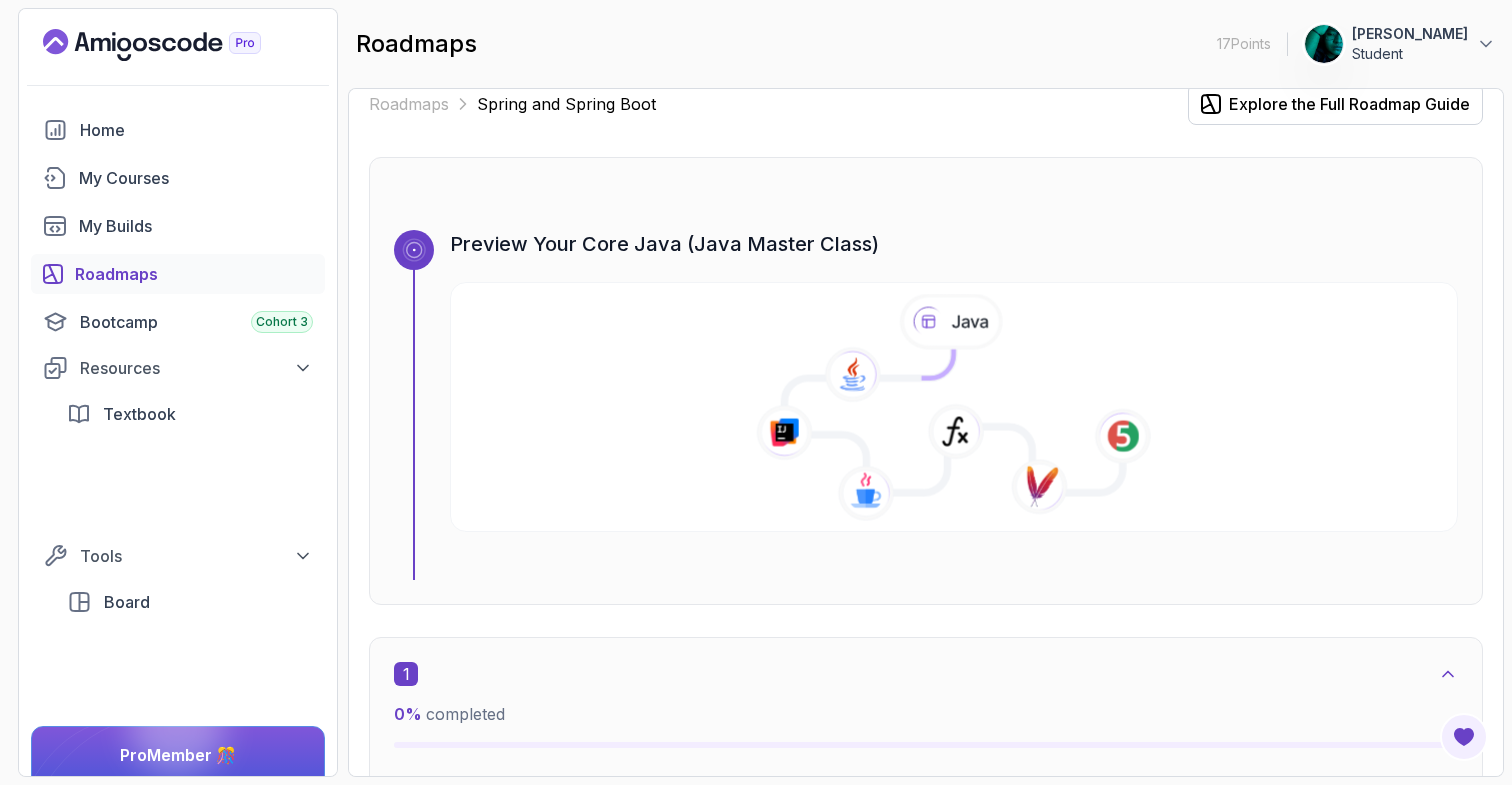 scroll, scrollTop: 39, scrollLeft: 0, axis: vertical 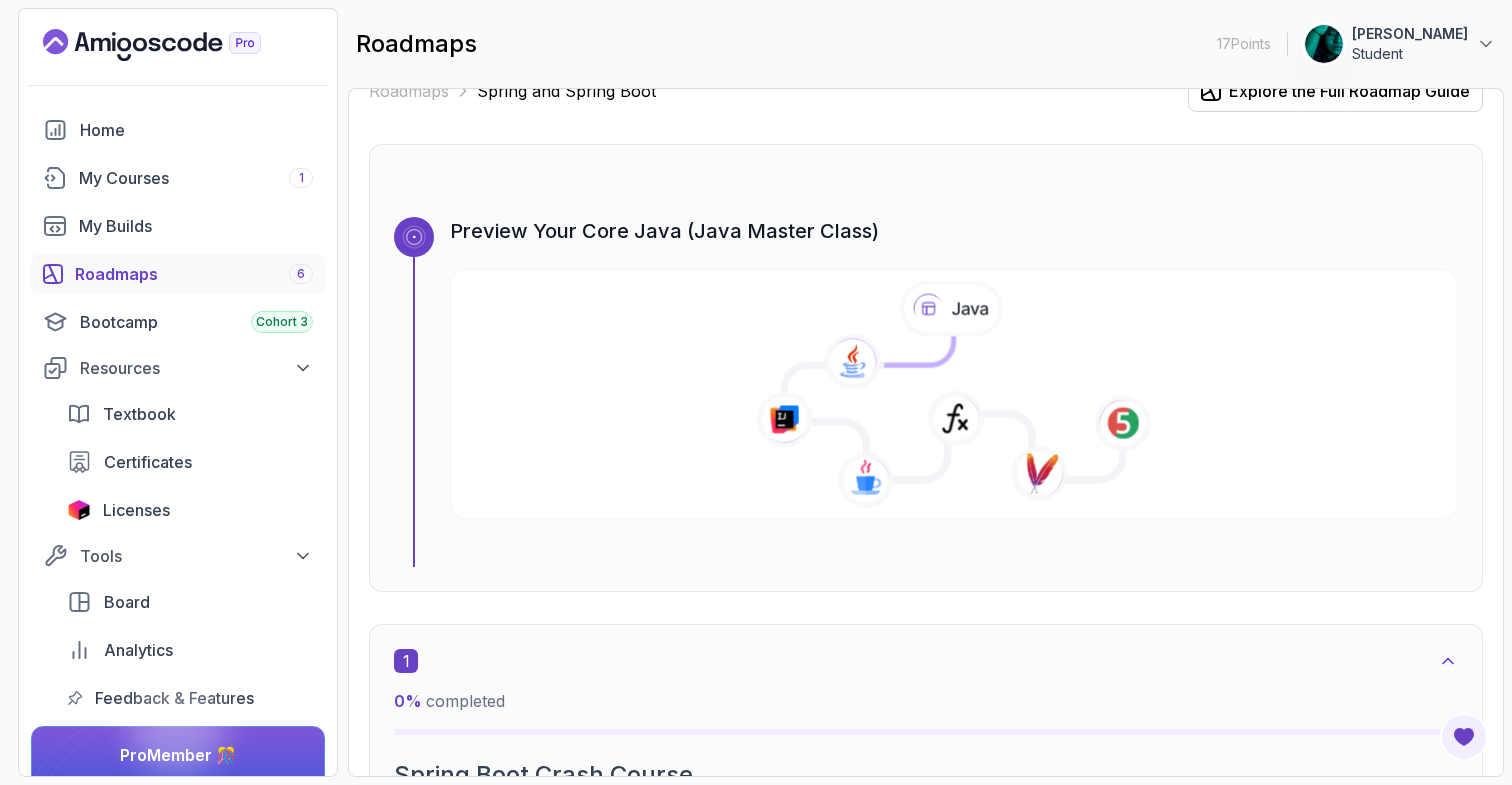 click 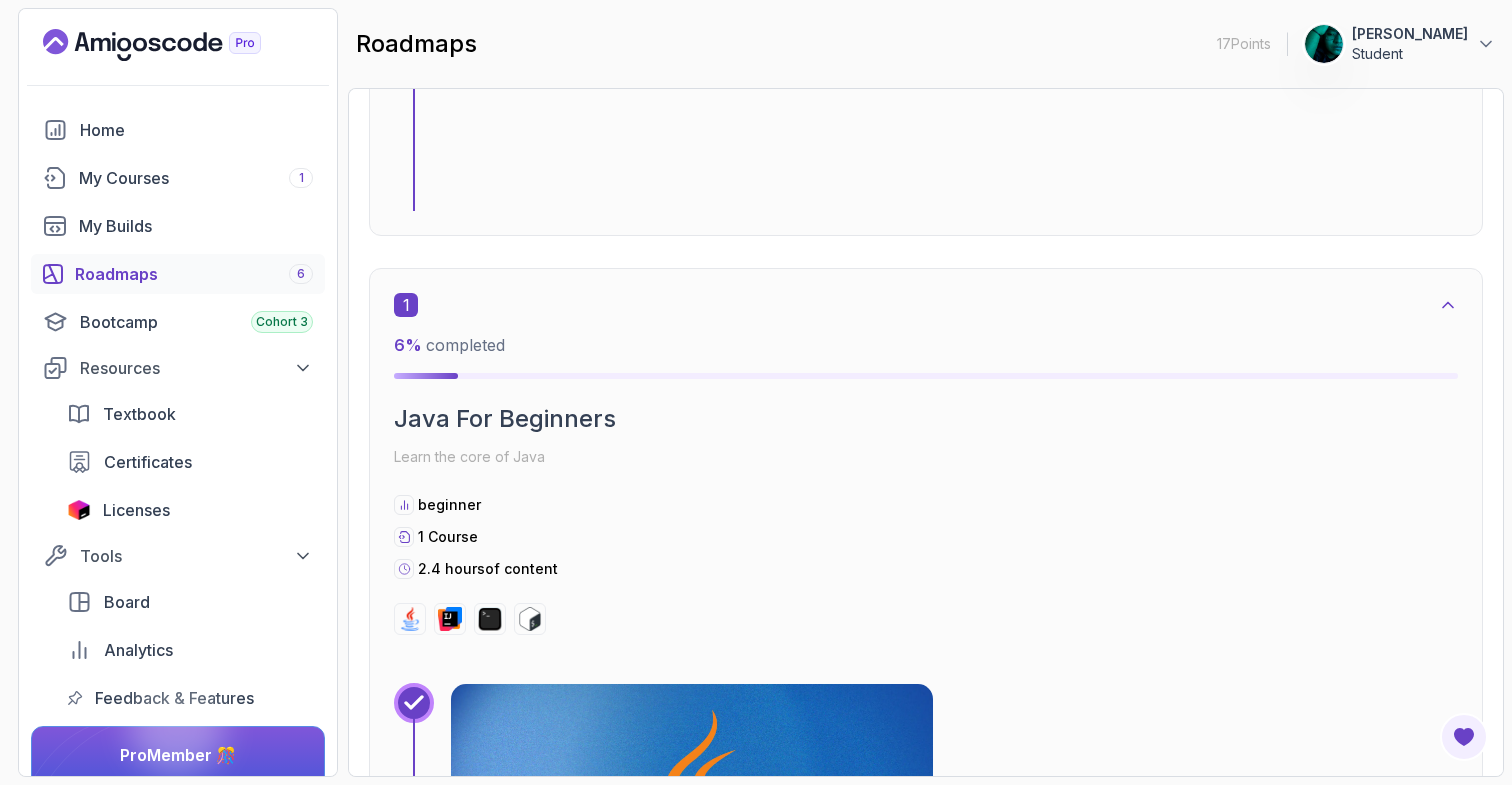 scroll, scrollTop: 590, scrollLeft: 0, axis: vertical 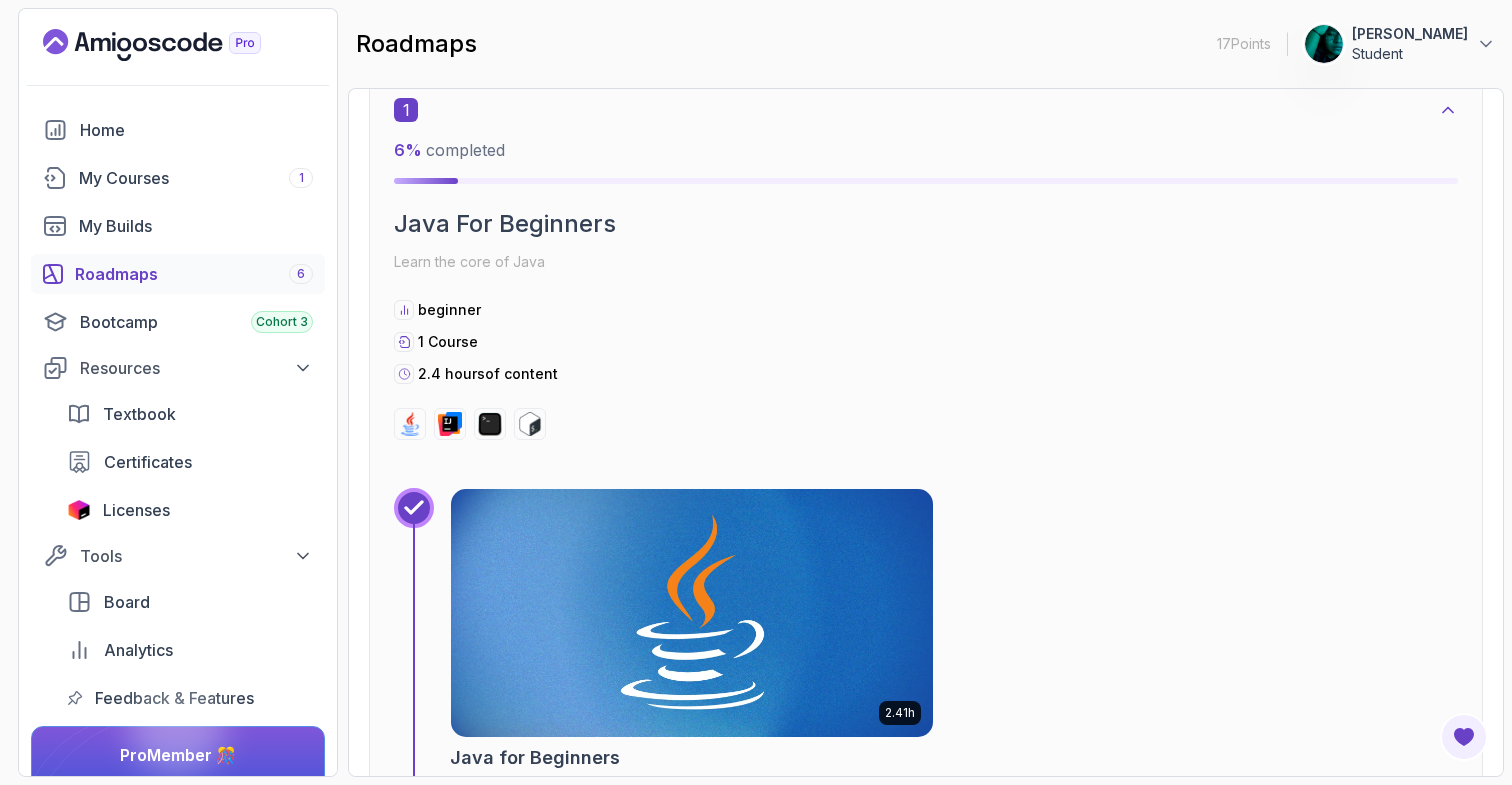 click on "Roadmaps 6" at bounding box center (194, 274) 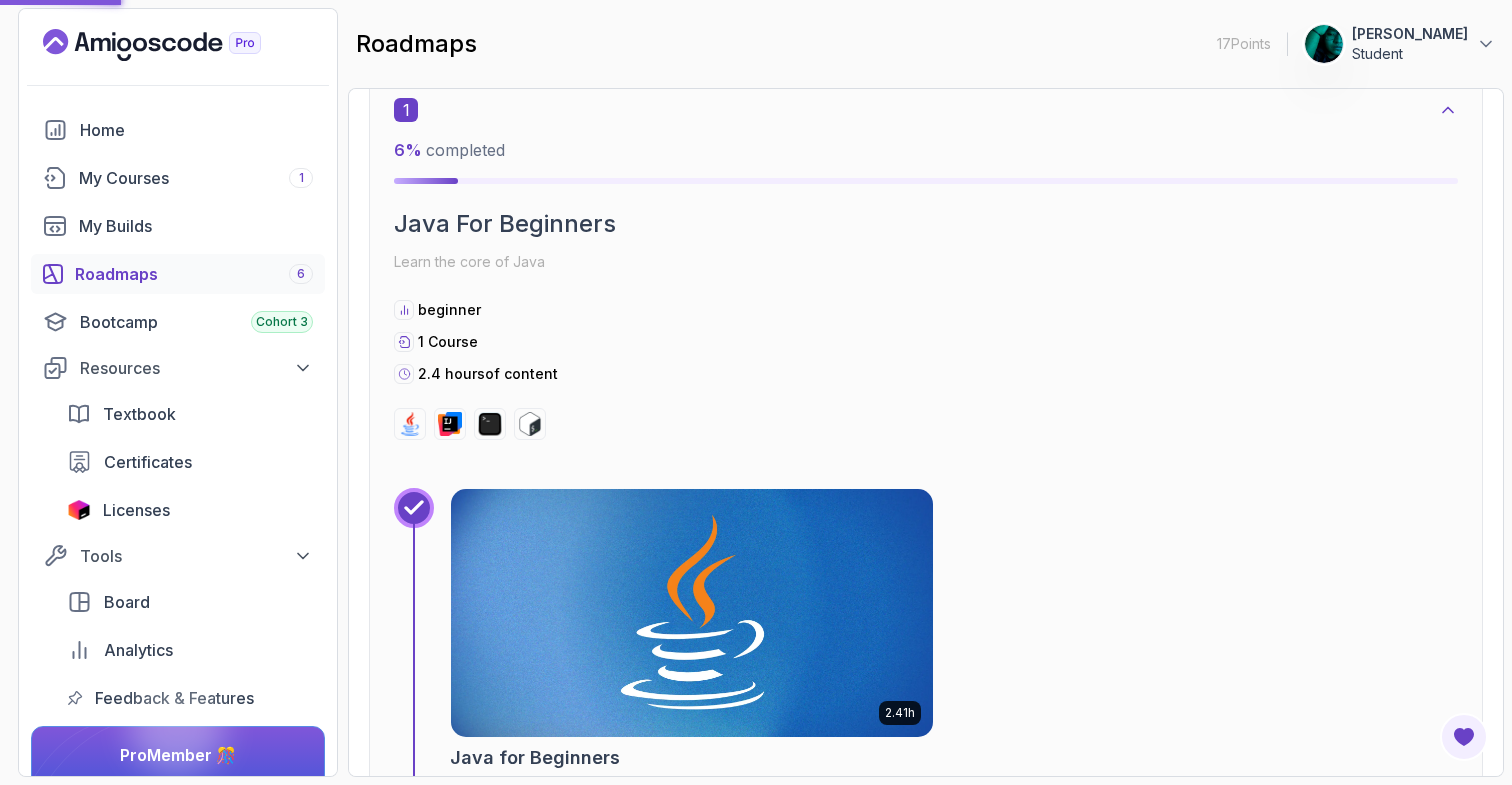scroll, scrollTop: 0, scrollLeft: 0, axis: both 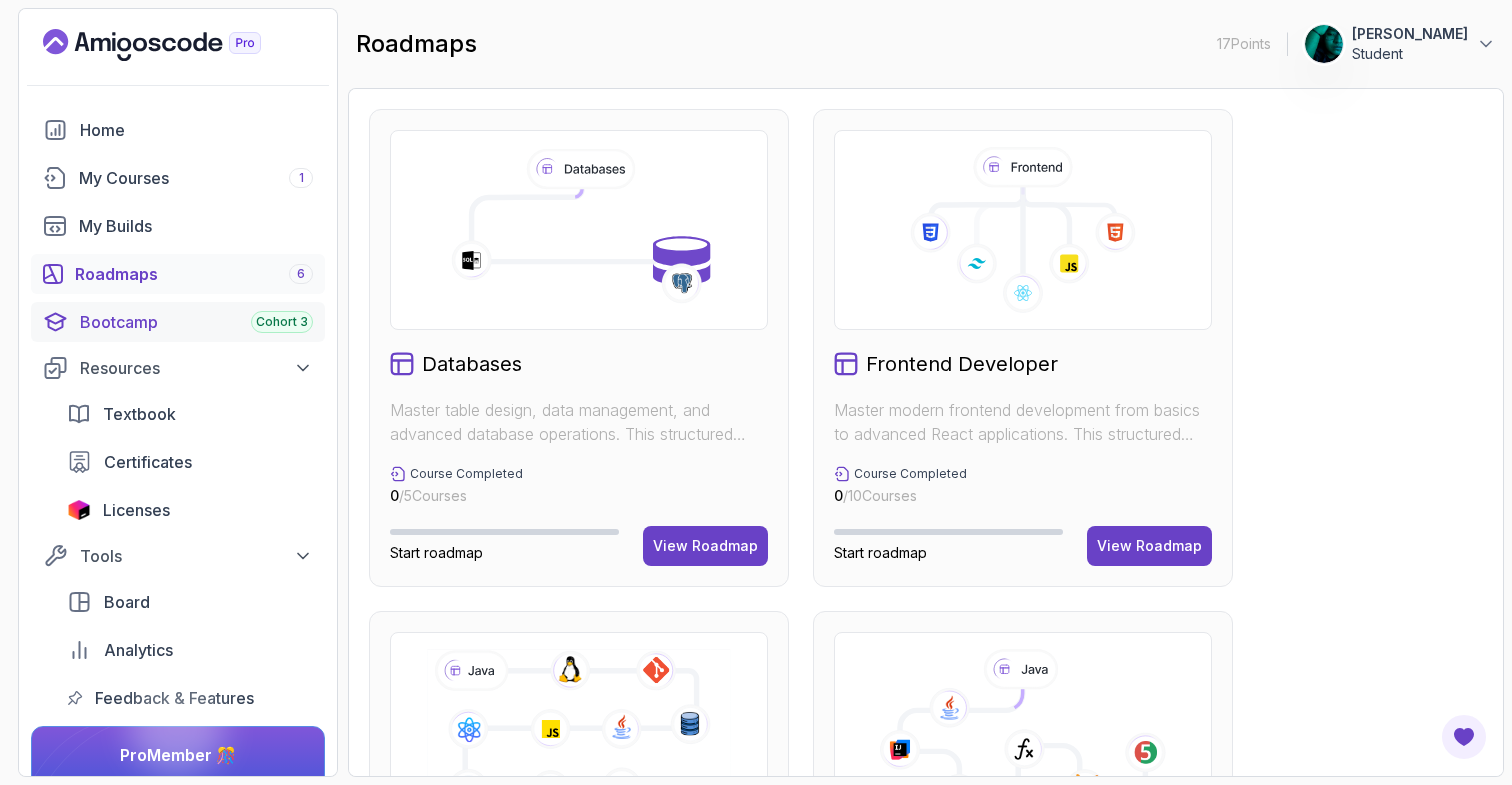 click on "Cohort 3" at bounding box center [282, 322] 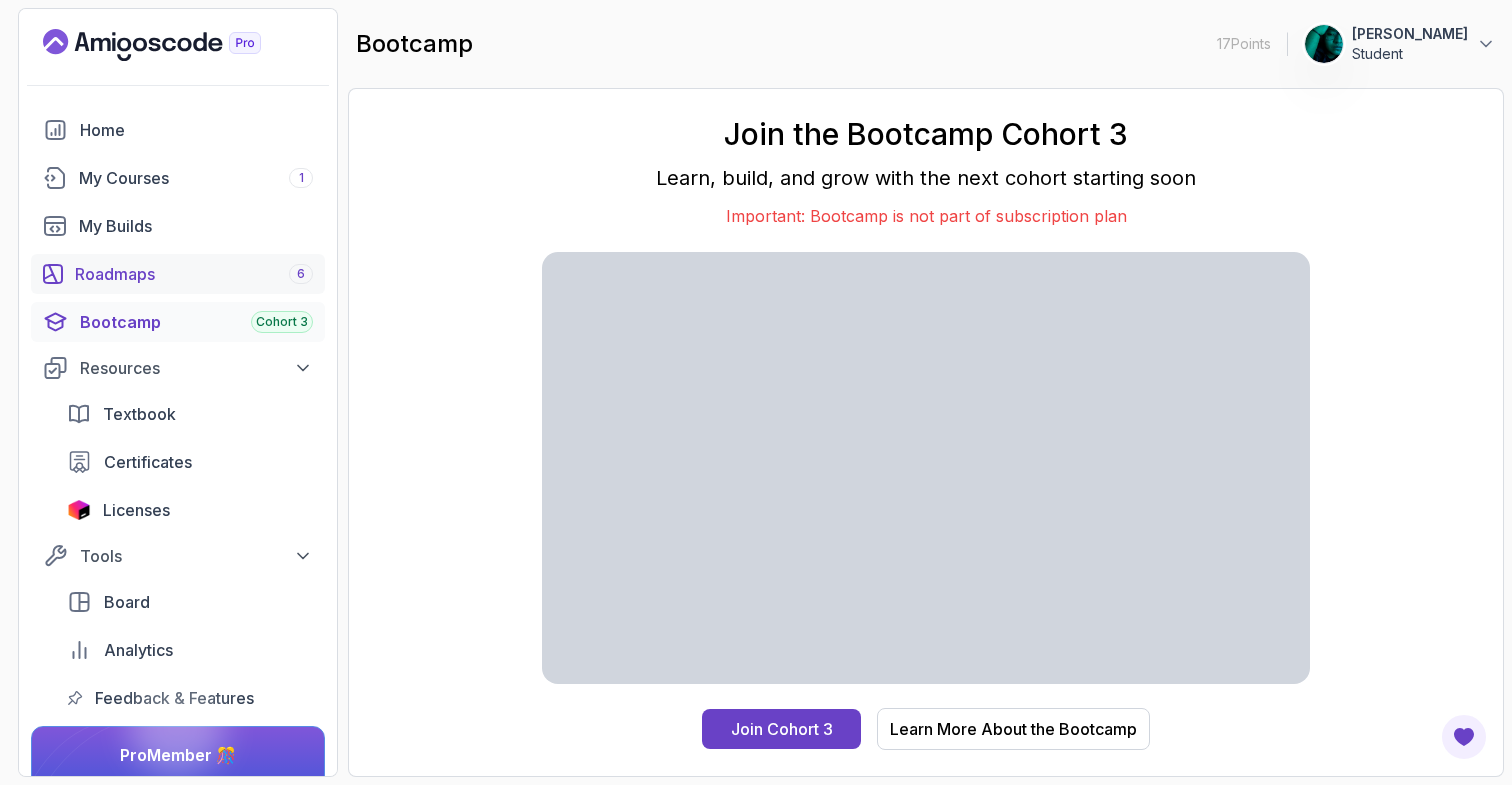 click on "Roadmaps 6" at bounding box center (178, 274) 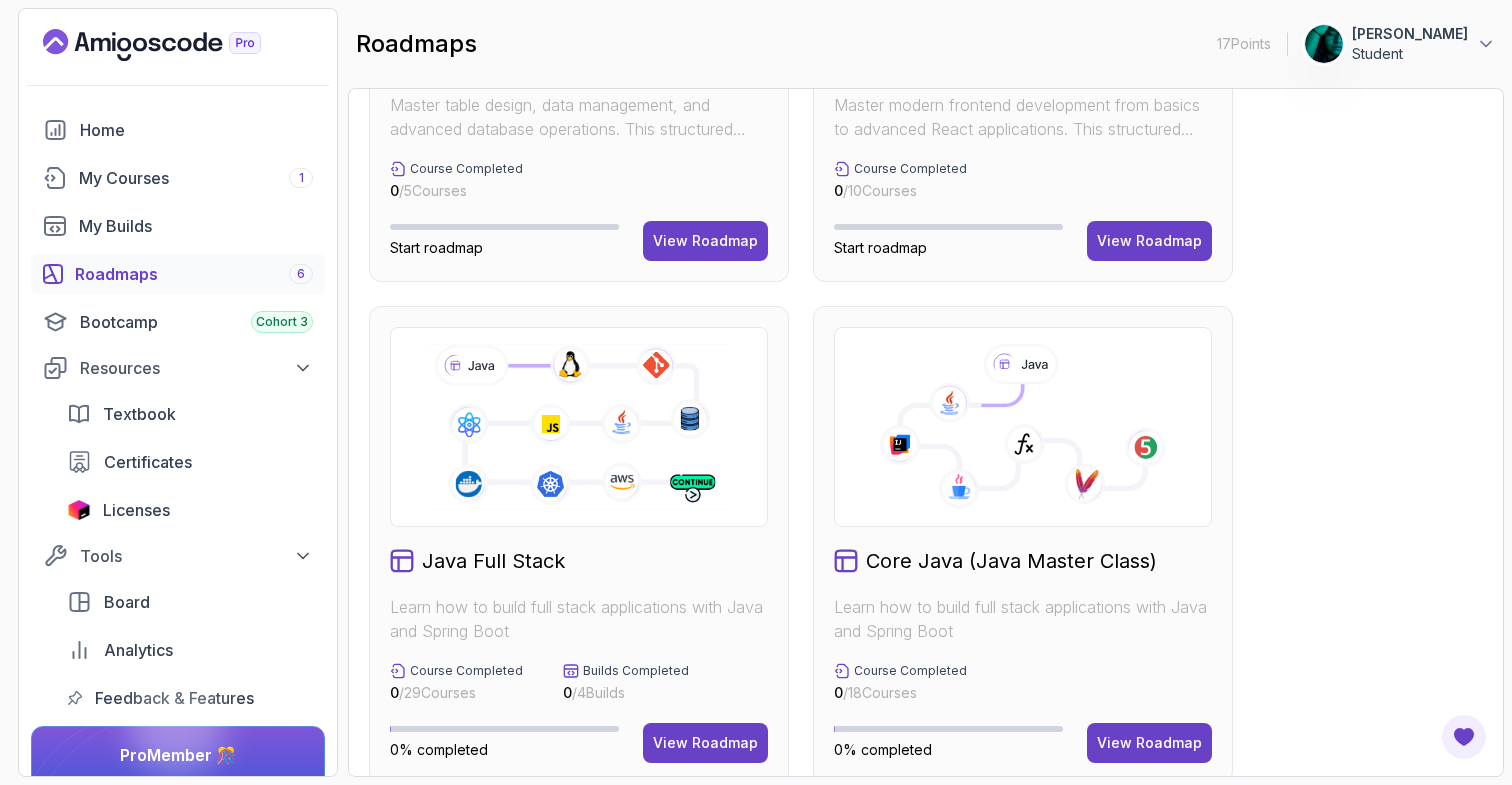 scroll, scrollTop: 324, scrollLeft: 0, axis: vertical 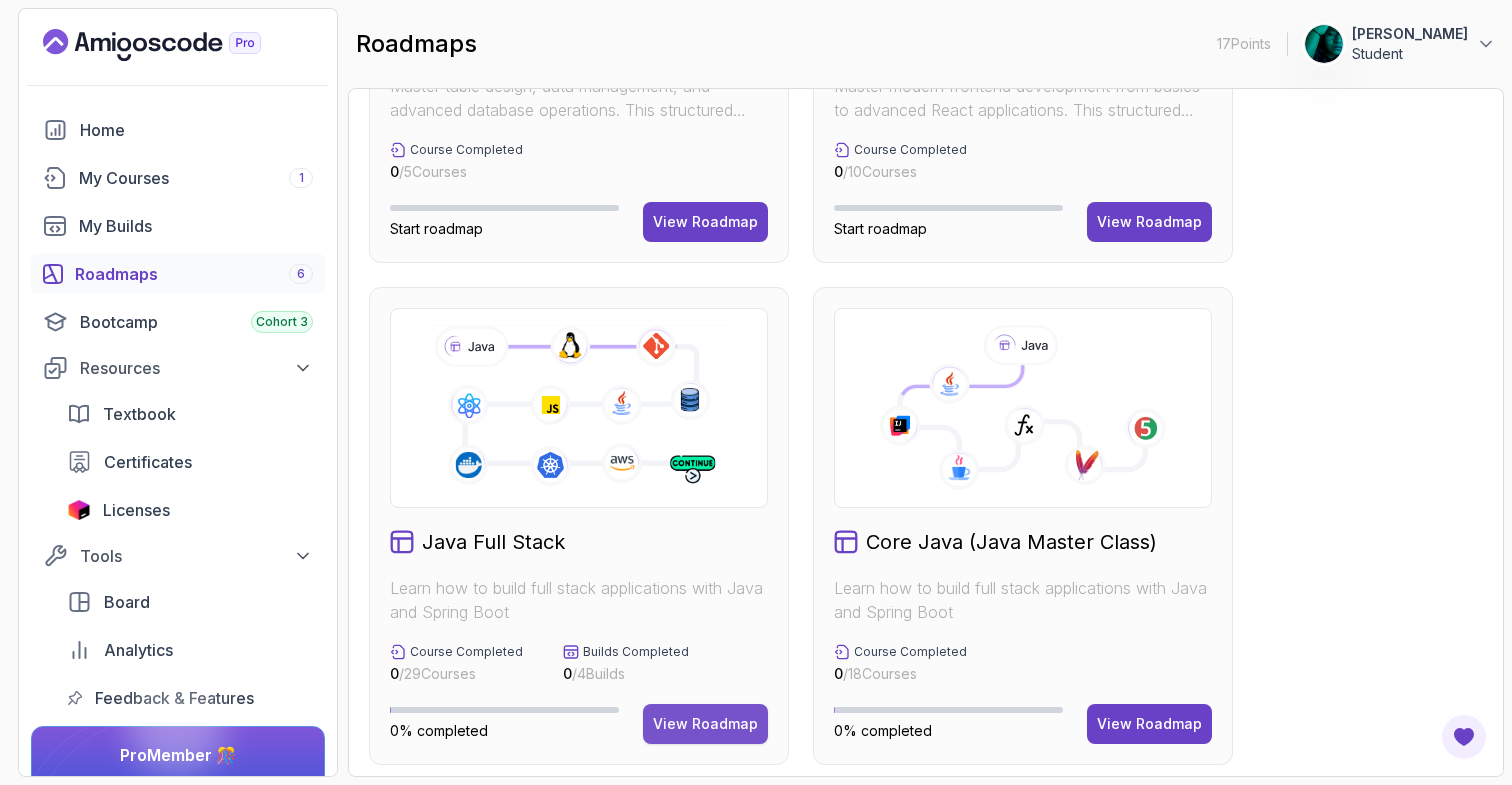 click on "View Roadmap" at bounding box center [705, 724] 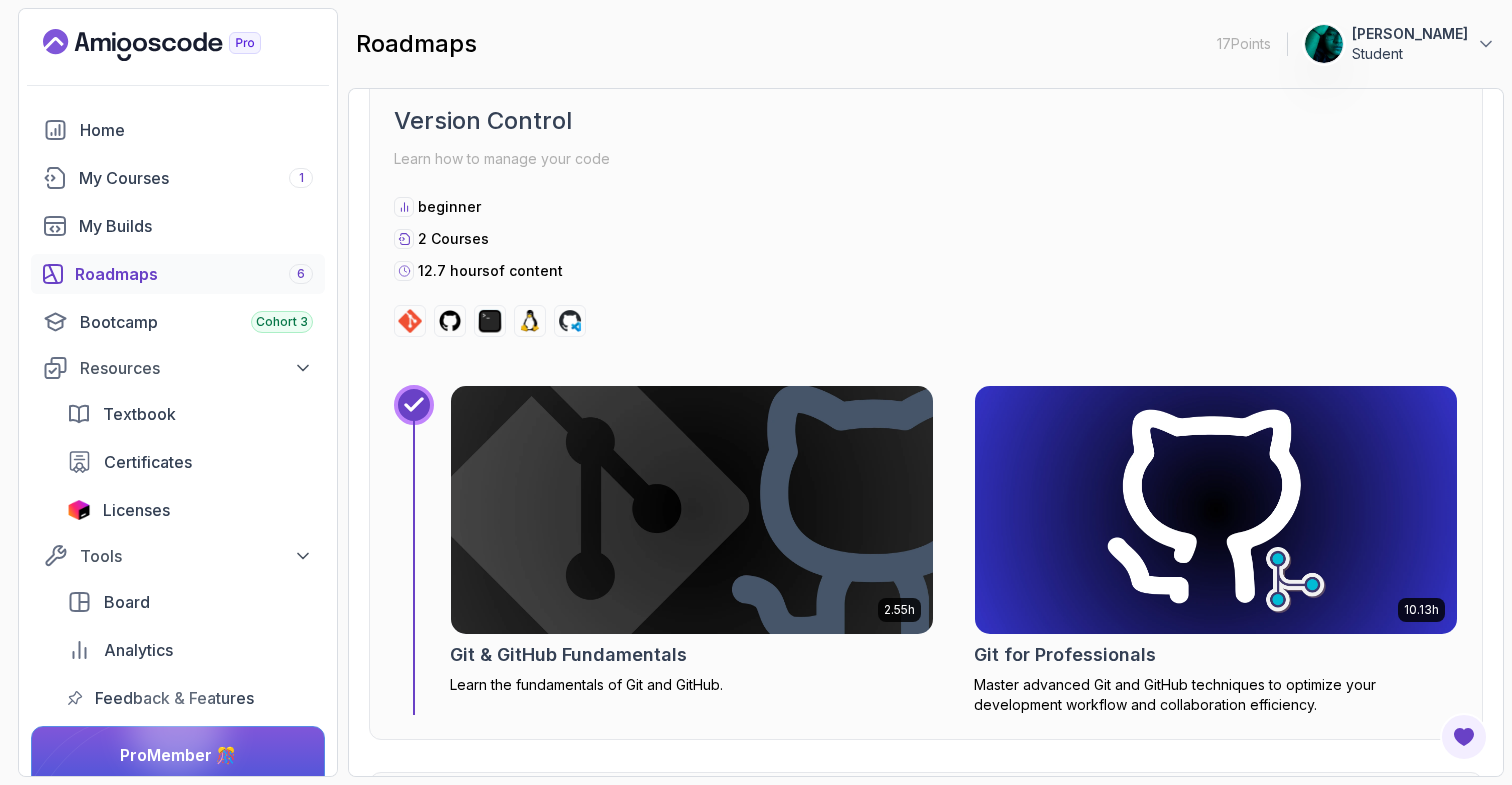 scroll, scrollTop: 1866, scrollLeft: 0, axis: vertical 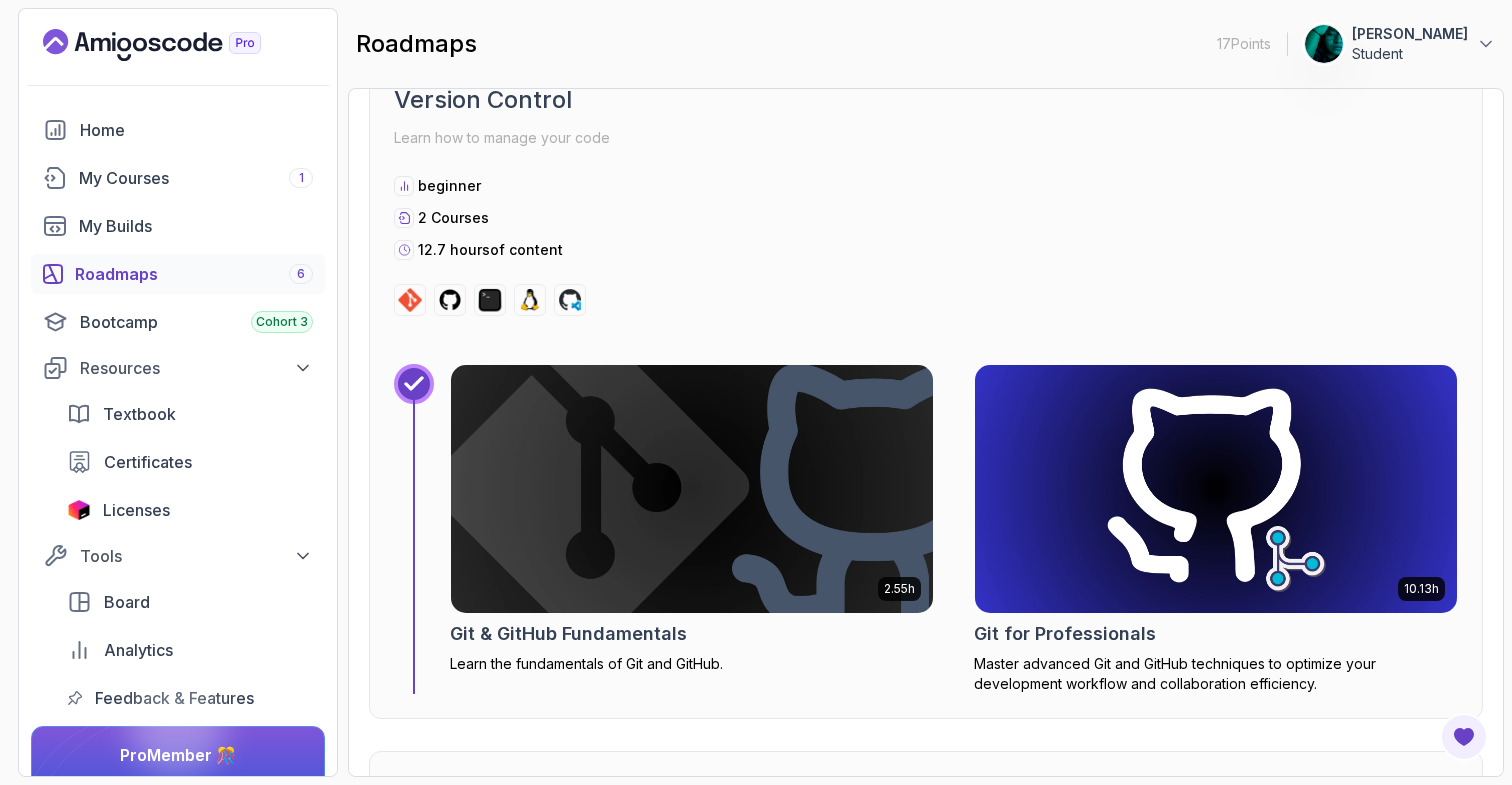 click at bounding box center [692, 489] 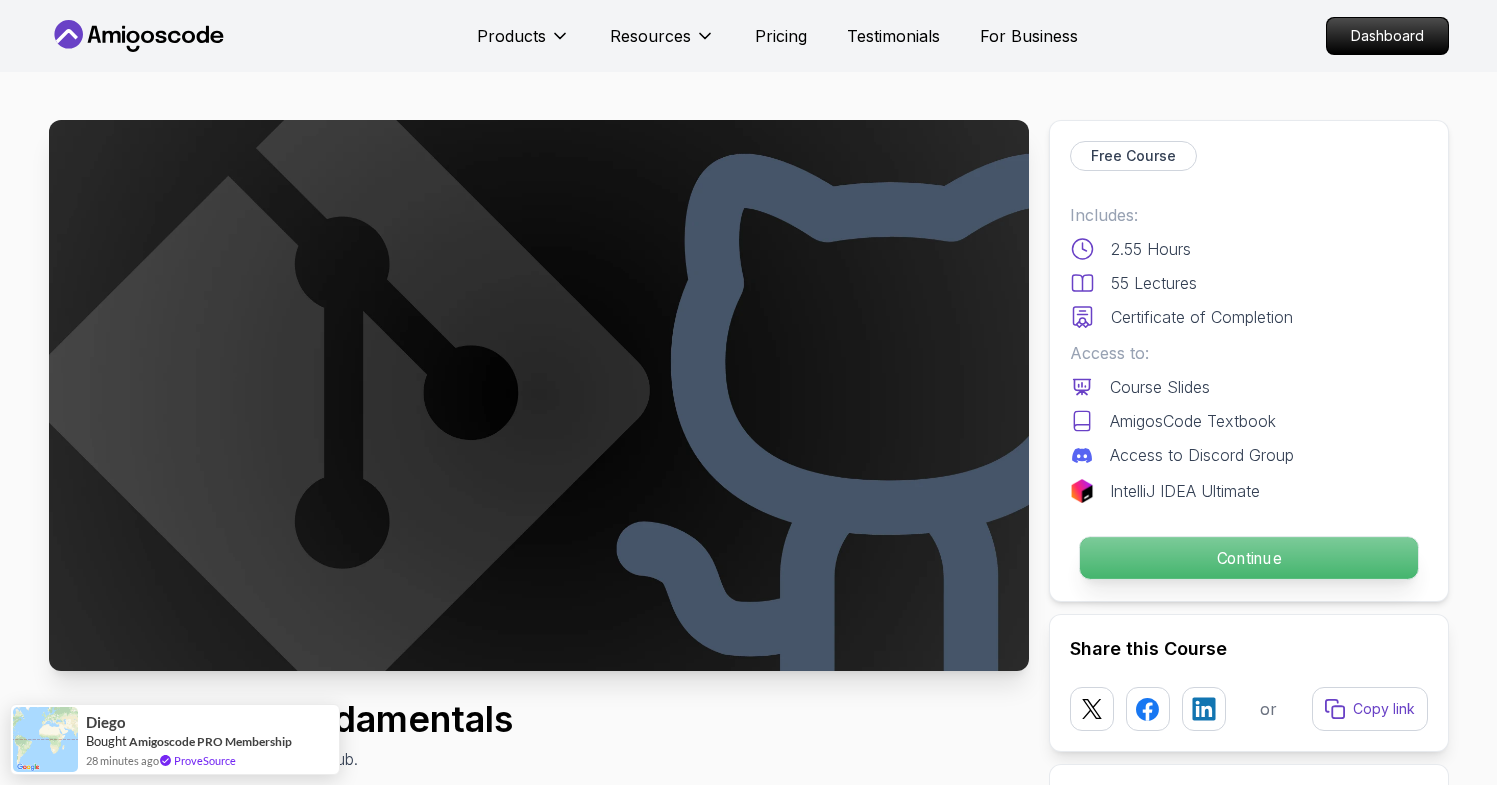 click on "Continue" at bounding box center (1248, 558) 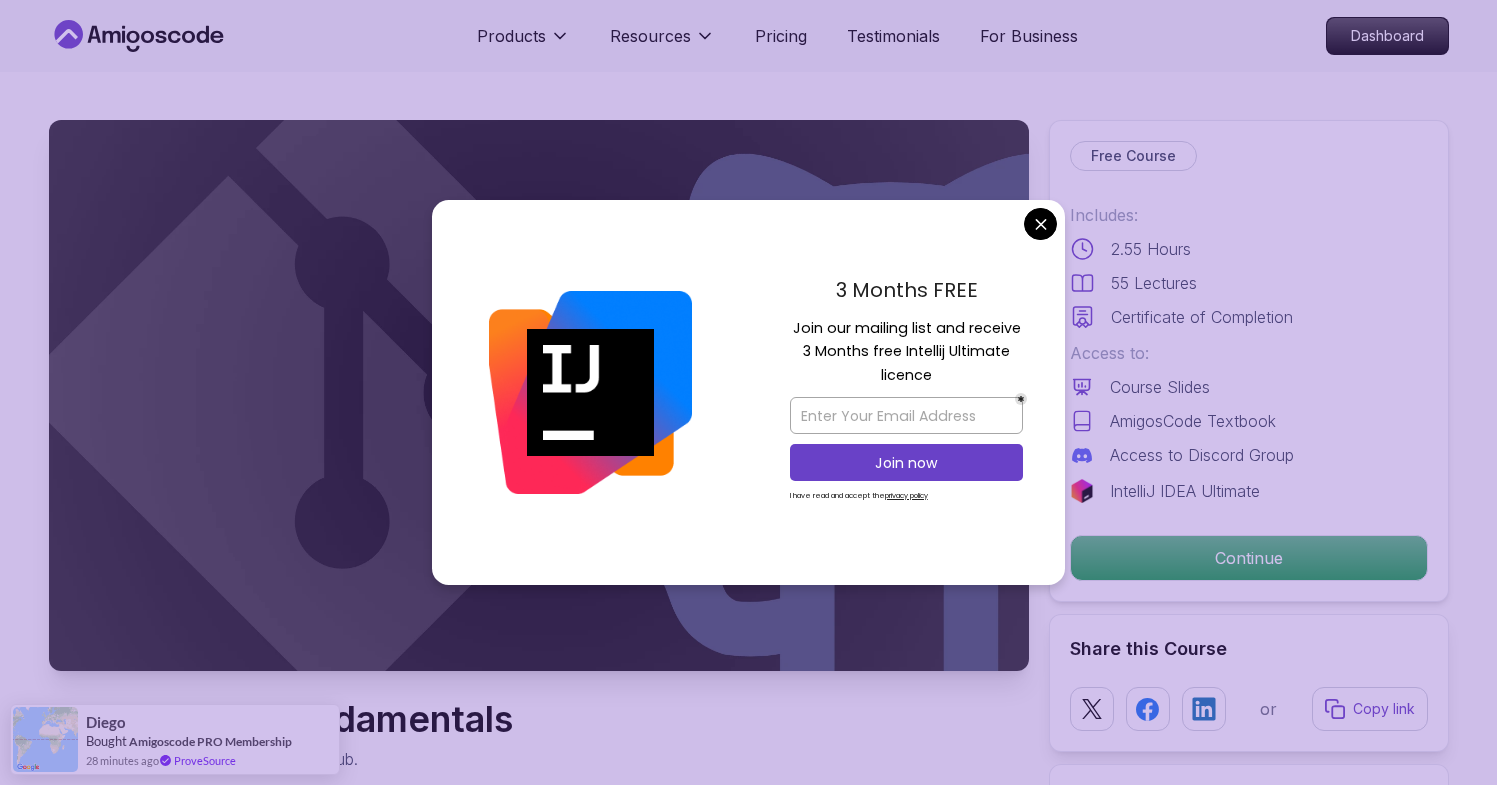 click on "Products Resources Pricing Testimonials For Business Dashboard Products Resources Pricing Testimonials For Business Dashboard Git & GitHub Fundamentals Learn the fundamentals of Git and GitHub. Mama Samba Braima Djalo  /   Instructor Free Course Includes: 2.55 Hours 55 Lectures Certificate of Completion Access to: Course Slides AmigosCode Textbook Access to Discord Group IntelliJ IDEA Ultimate Continue Share this Course or Copy link Got a Team of 5 or More? With one subscription, give your entire team access to all courses and features. Check our Business Plan Mama Samba Braima Djalo  /   Instructor What you will learn git github terminal codespaces Introduction to Git - Understand what Git is, how it works, and explore alternatives. Git Installation - Step-by-step instructions for installing Git on macOS, Windows, and Linux. Core Git Commands - Master essential commands like `git init`, `git add`, `git commit`, `git status`, and `git log`. Get Started with Git and GitHub
Git and GitHub Fundamentals" at bounding box center (748, 3277) 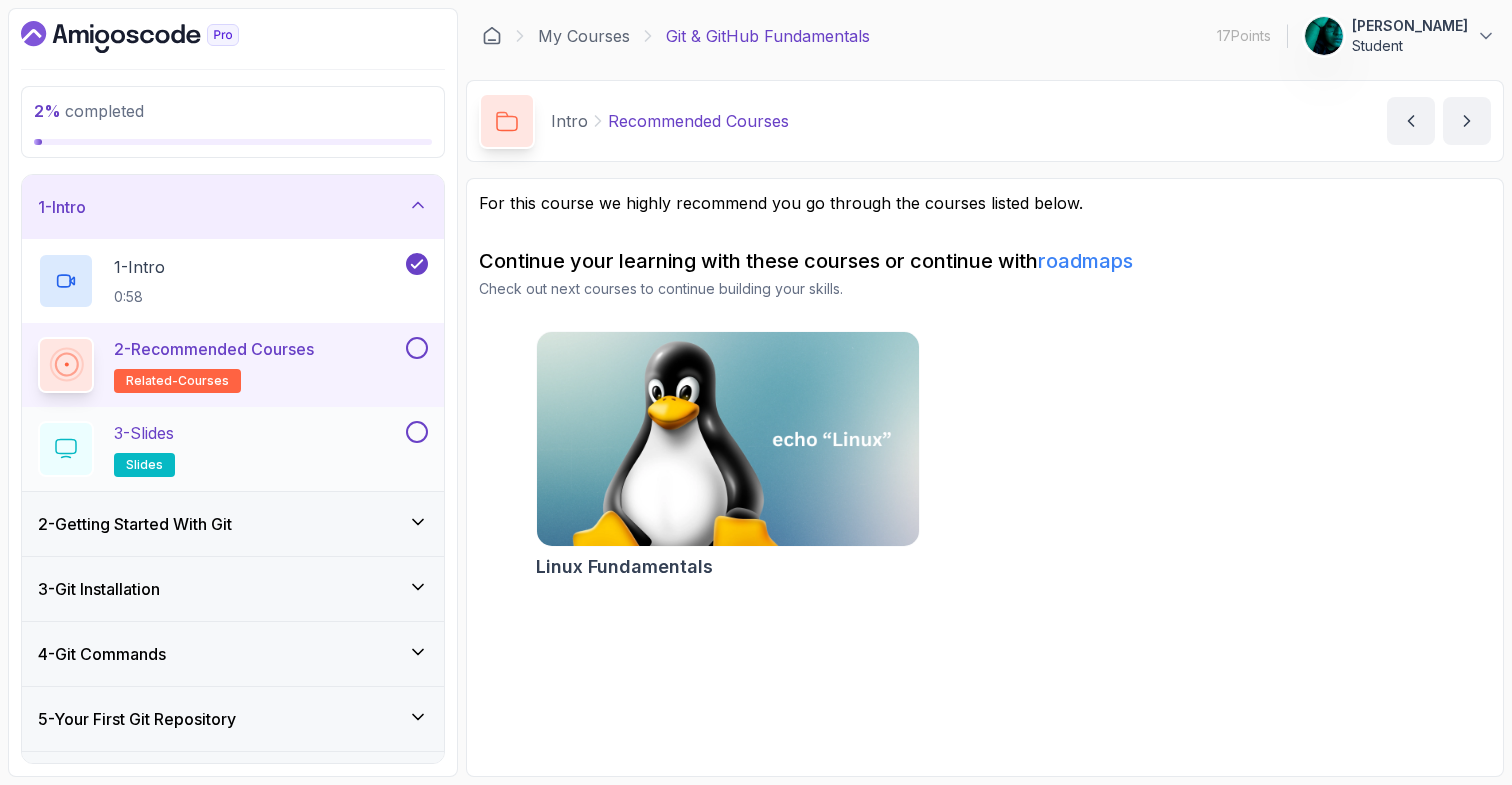 click on "3  -  Slides slides" at bounding box center [220, 449] 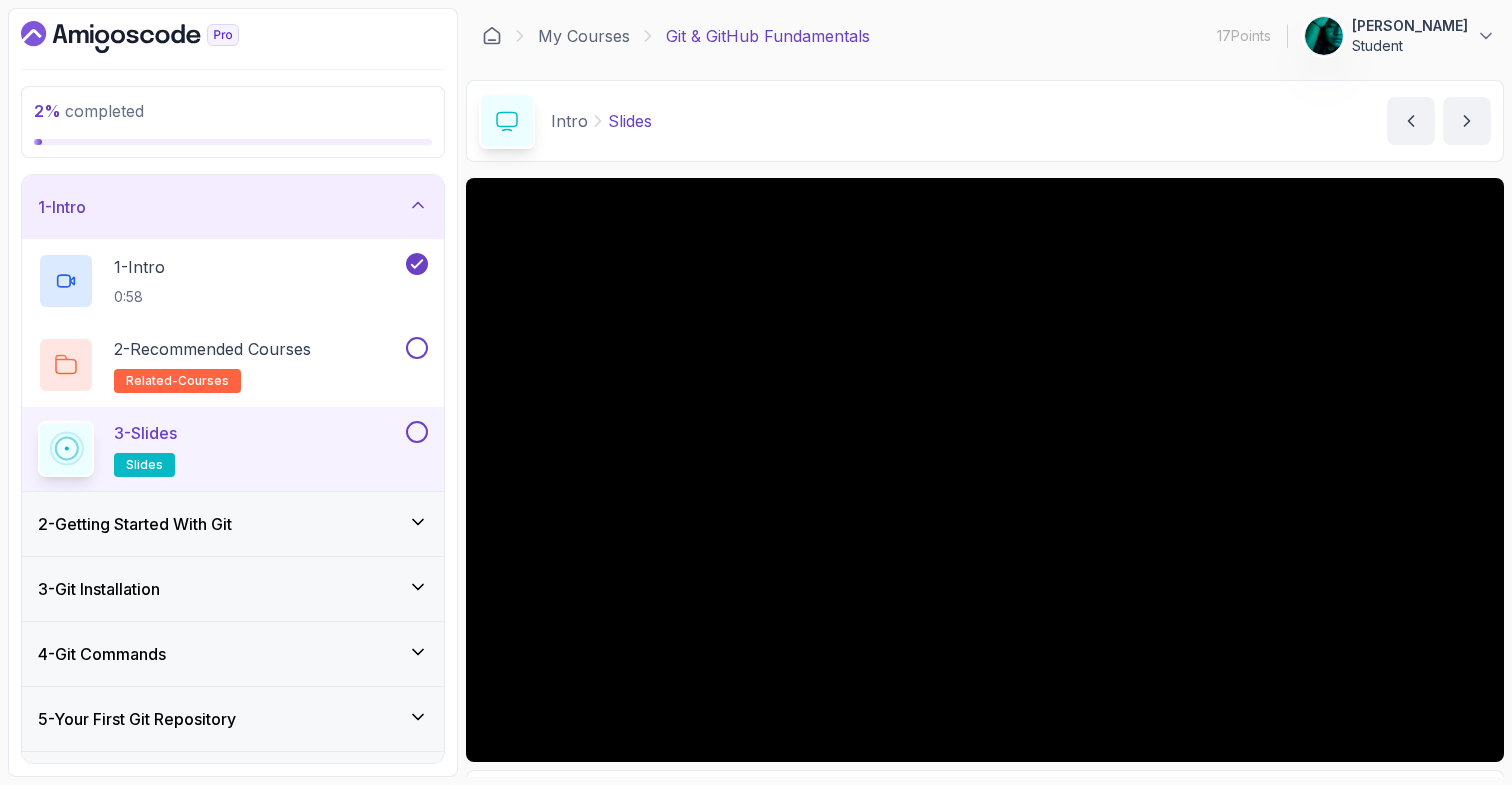 scroll, scrollTop: 12, scrollLeft: 0, axis: vertical 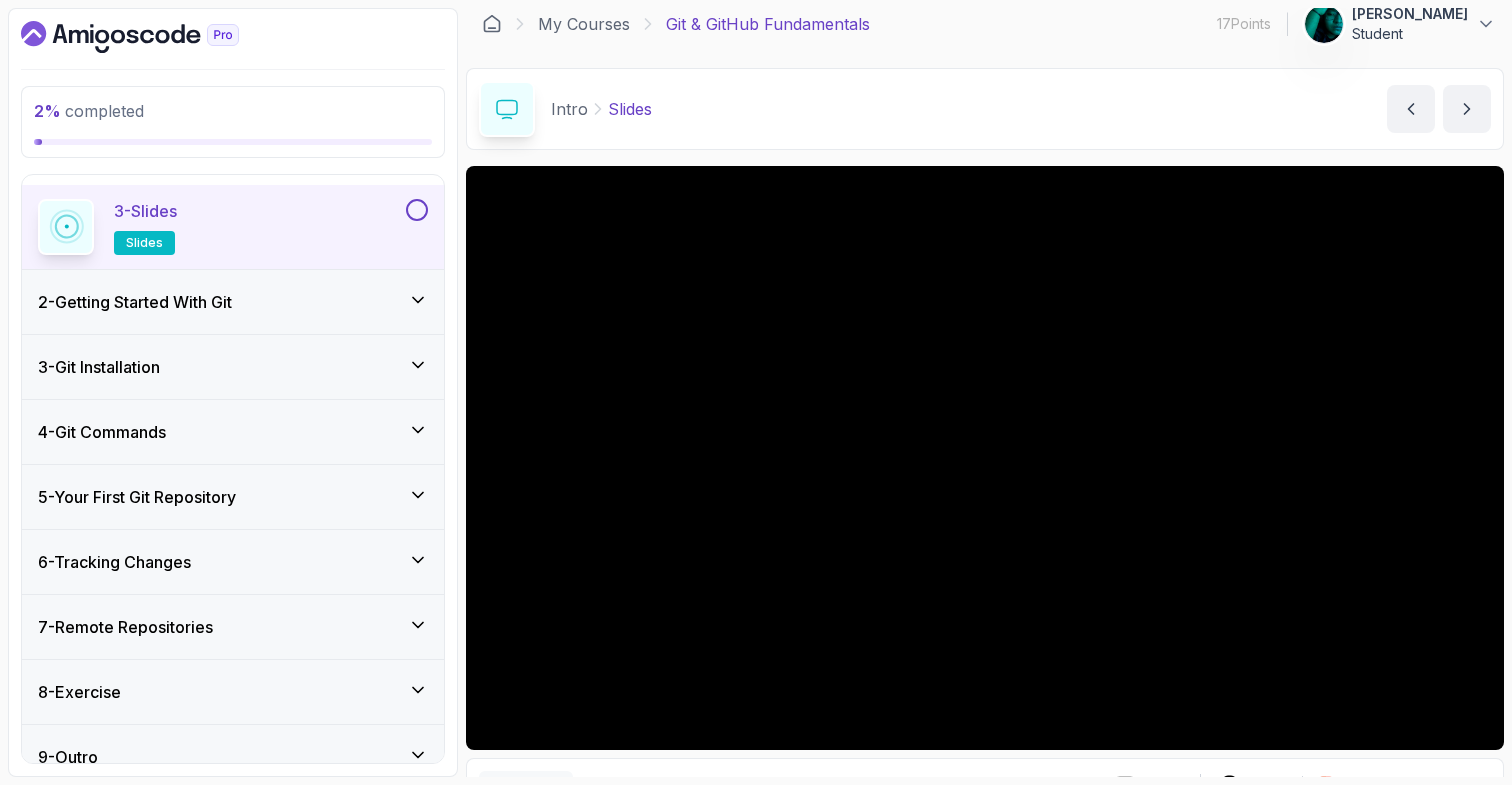 click on "3  -  Git Installation" at bounding box center [233, 367] 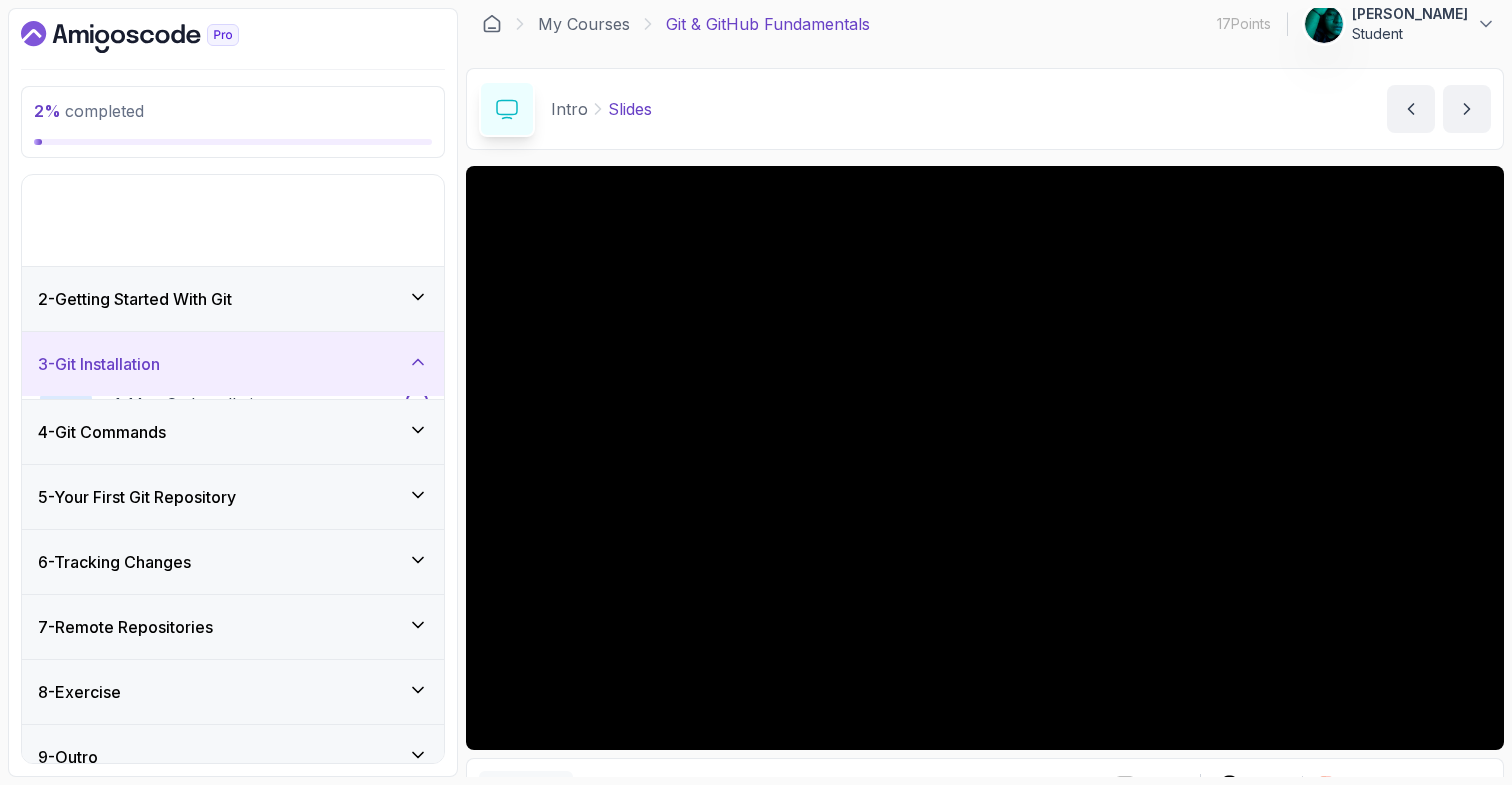 scroll, scrollTop: 0, scrollLeft: 0, axis: both 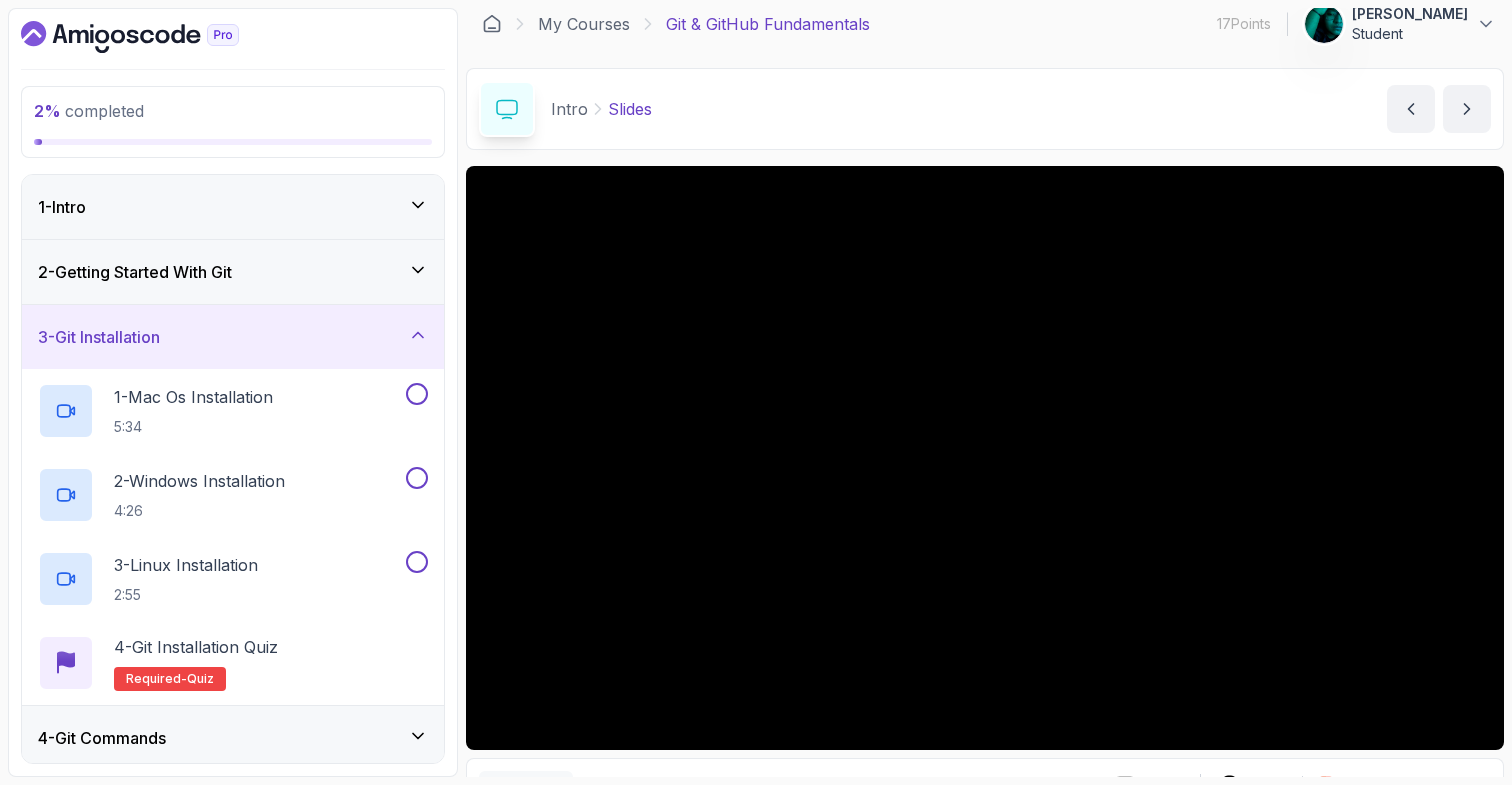 click on "3  -  Git Installation" at bounding box center [233, 337] 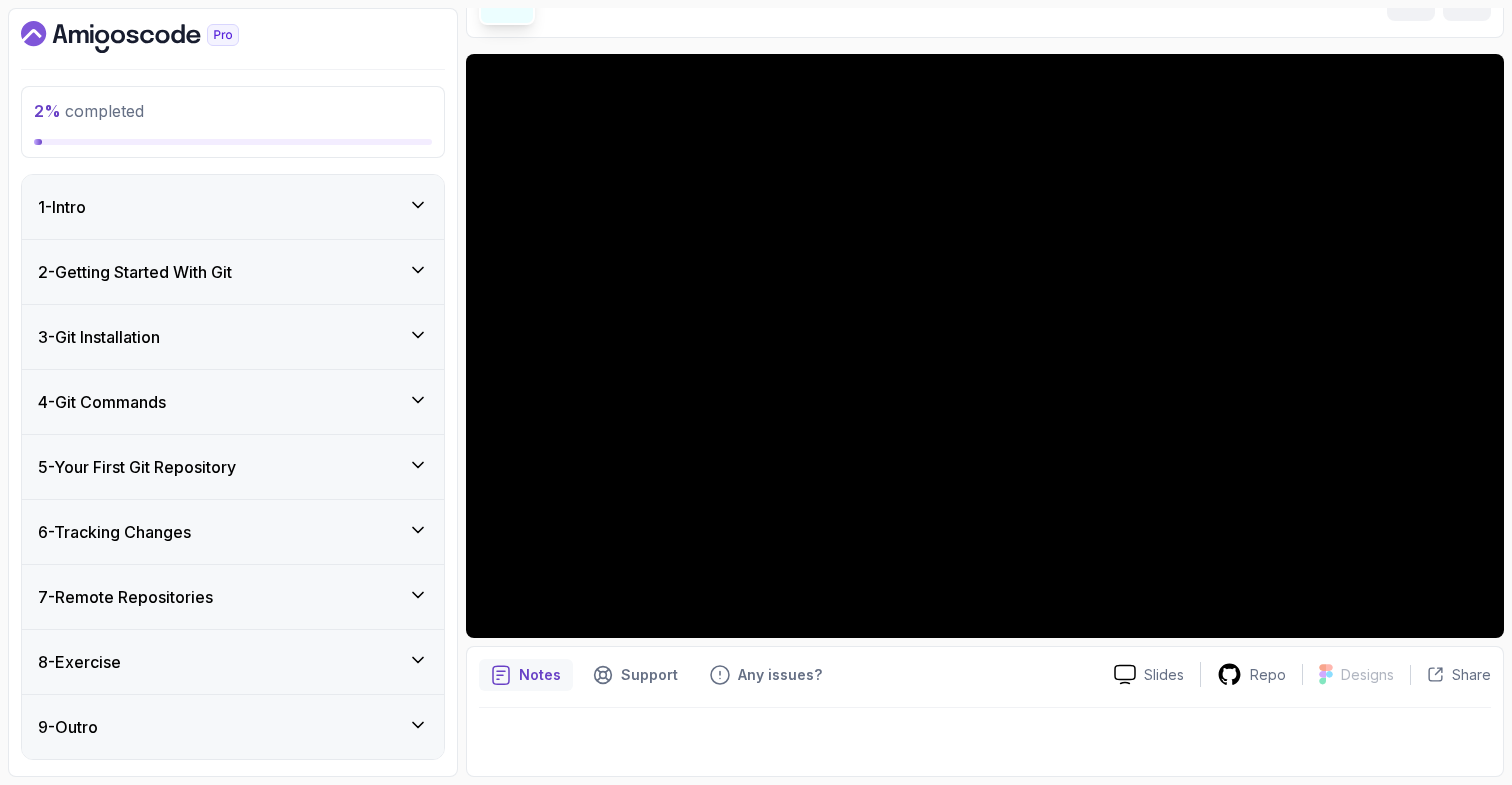 scroll, scrollTop: 112, scrollLeft: 0, axis: vertical 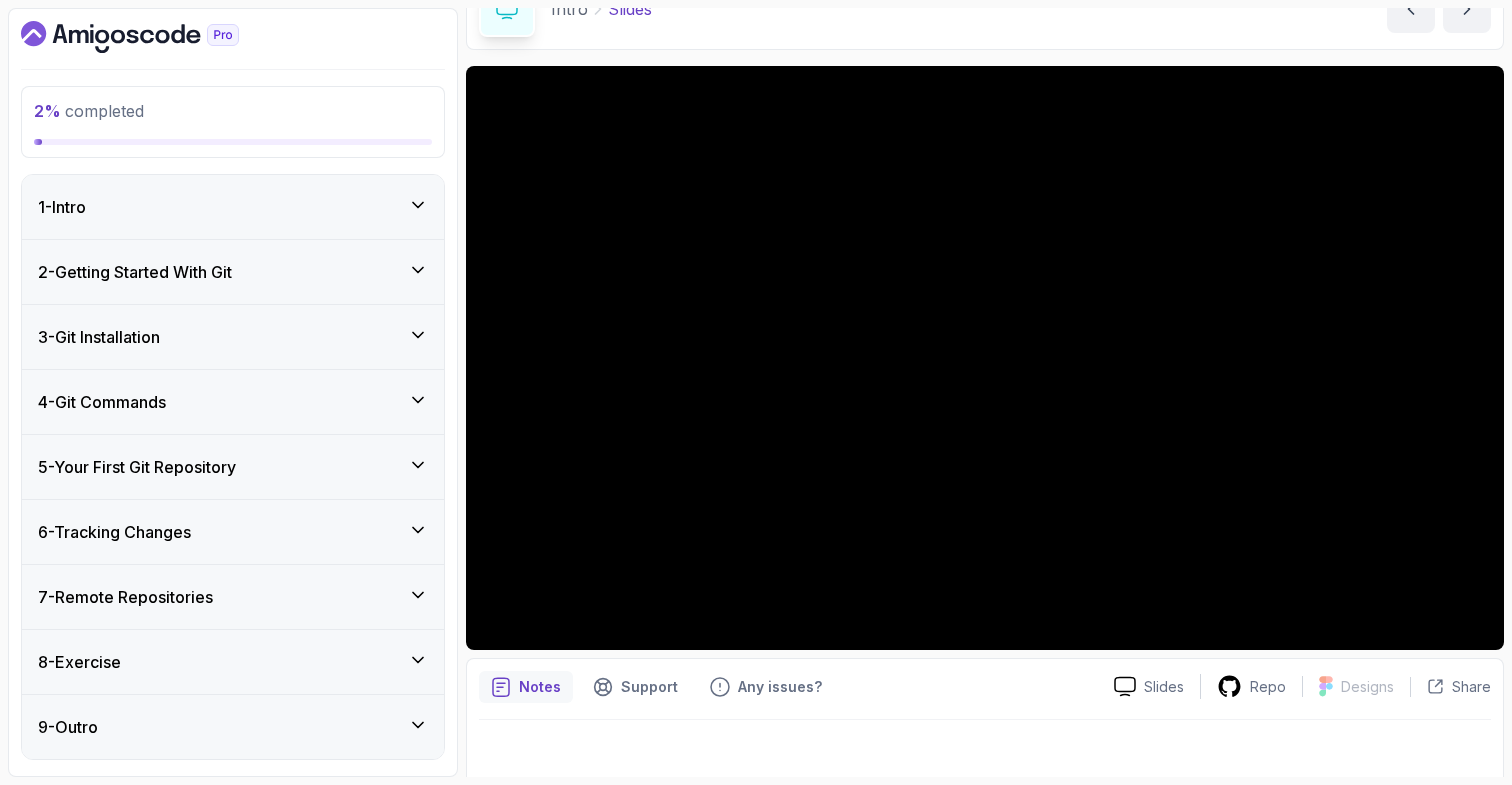 click on "1  -  Intro" at bounding box center (233, 207) 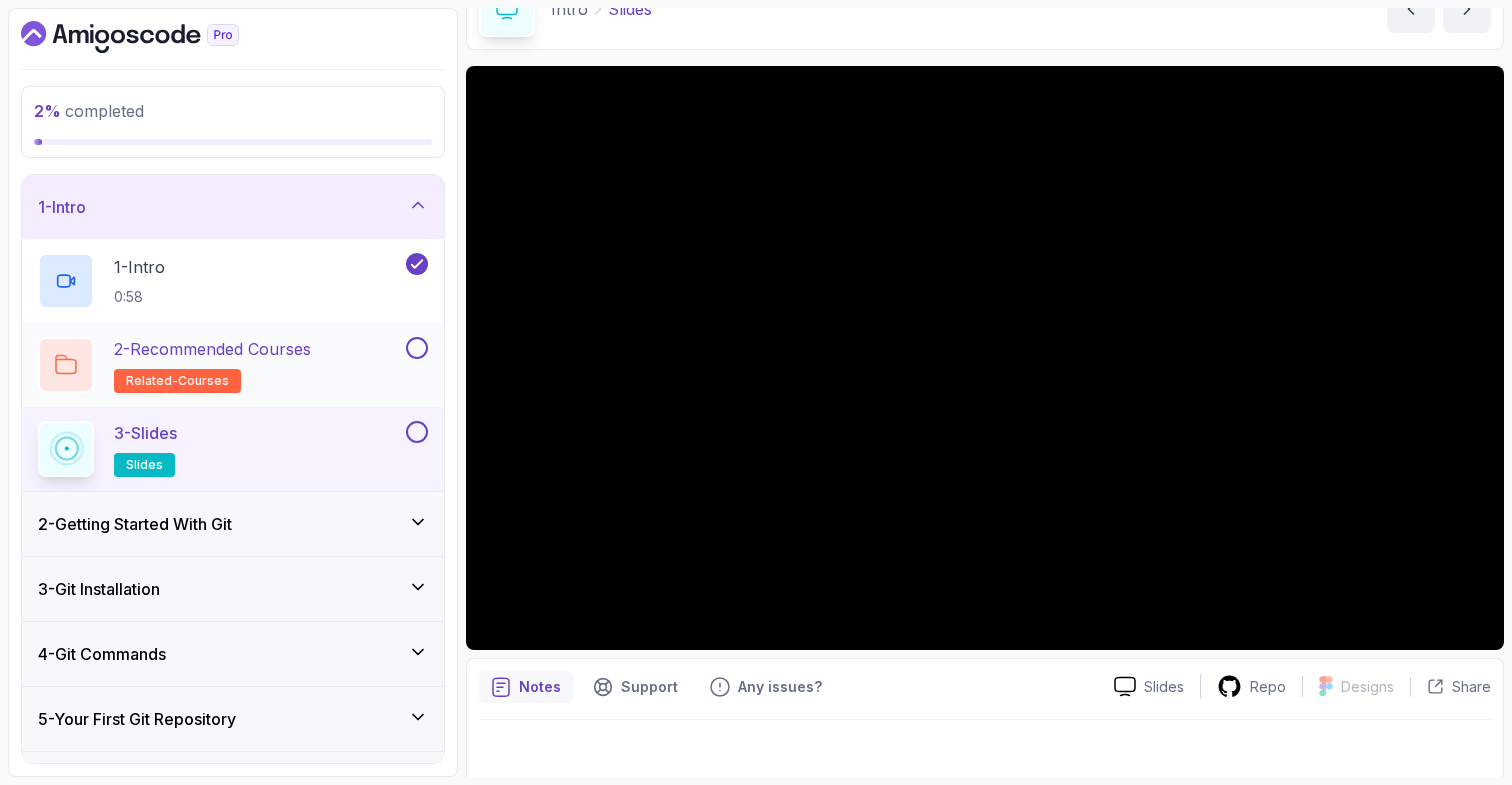 click at bounding box center (417, 348) 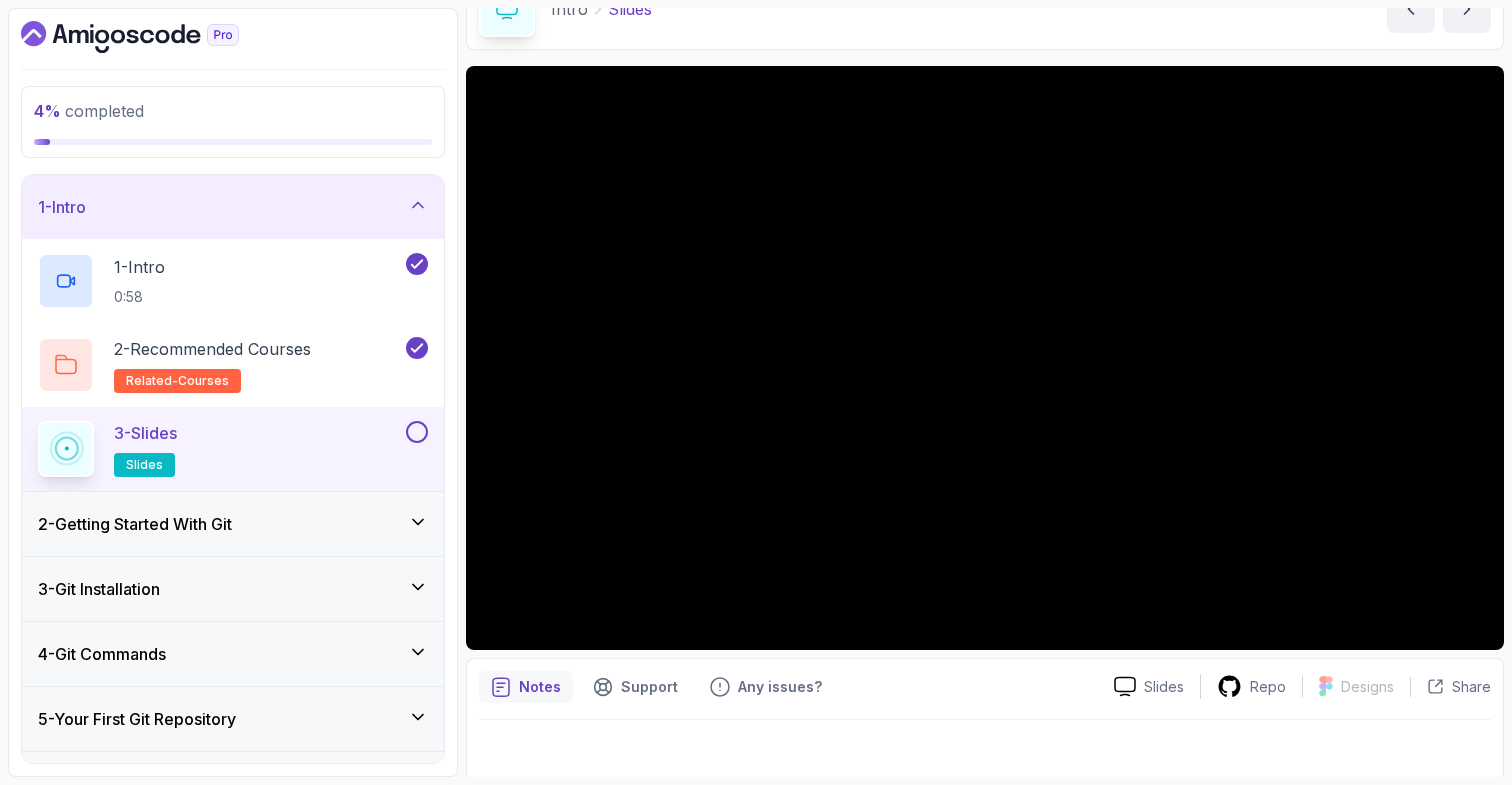 click at bounding box center [417, 432] 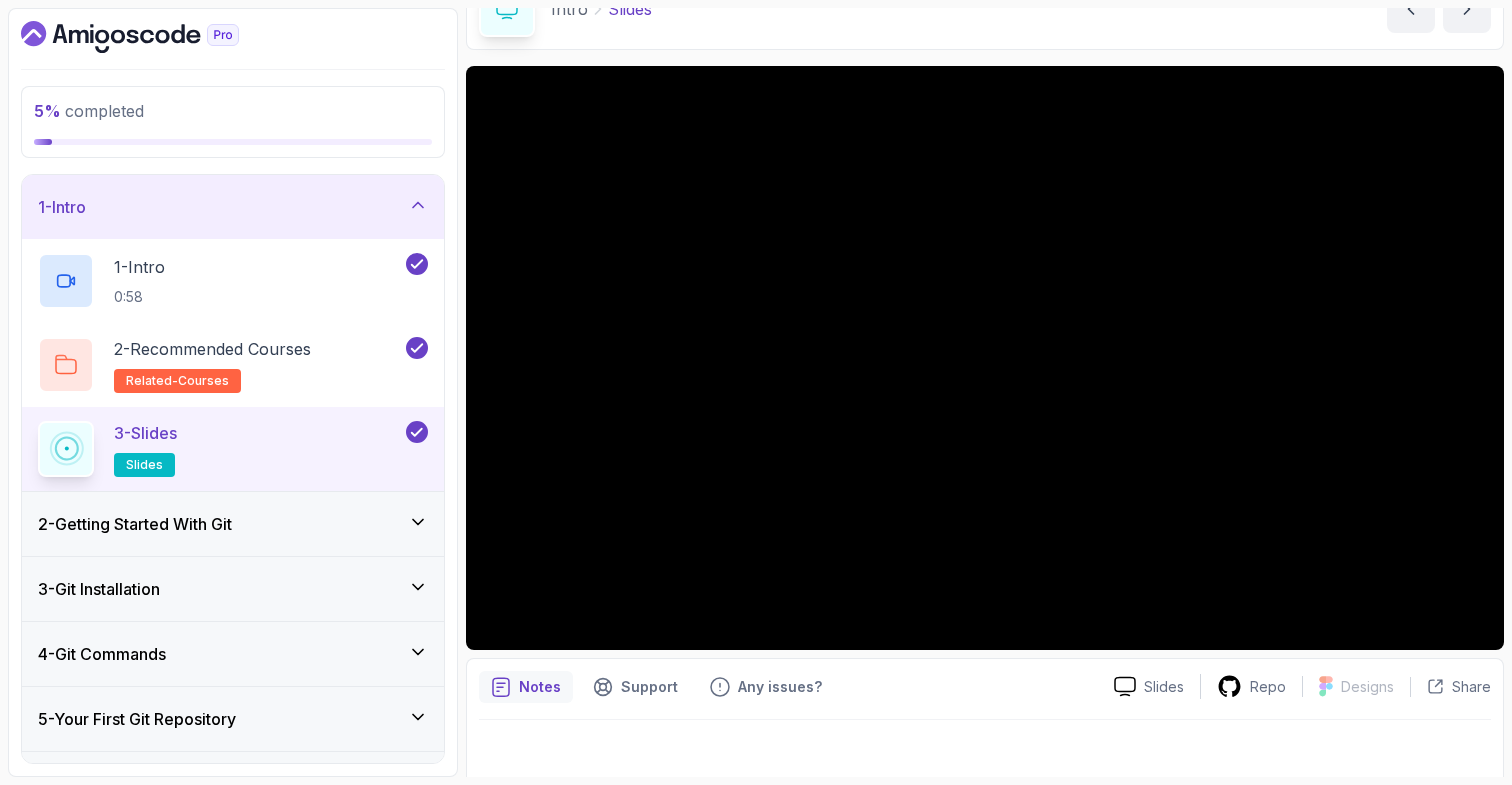 click on "2  -  Getting Started With Git" at bounding box center (233, 524) 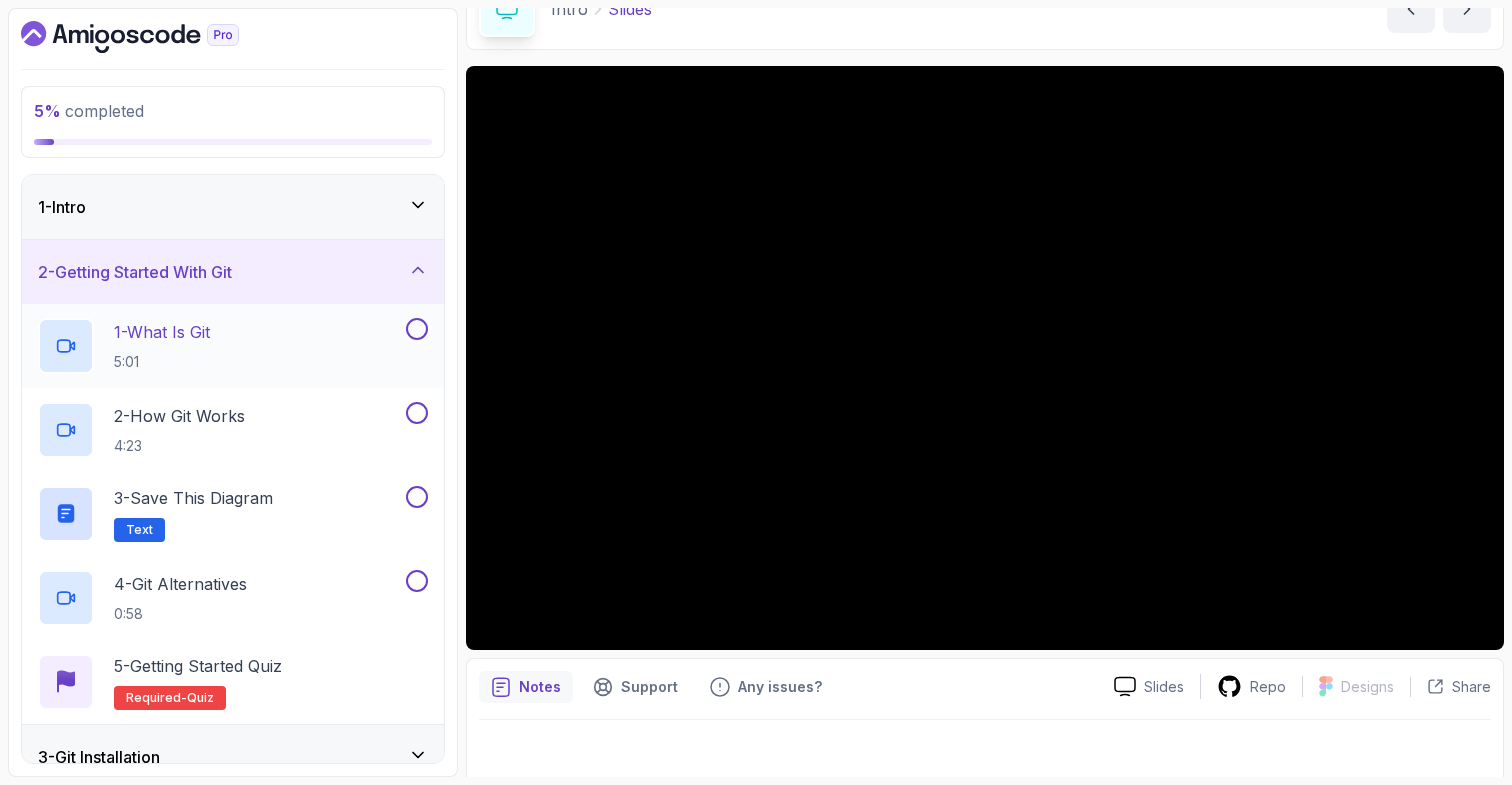 click on "1  -  What Is Git 5:01" at bounding box center [220, 346] 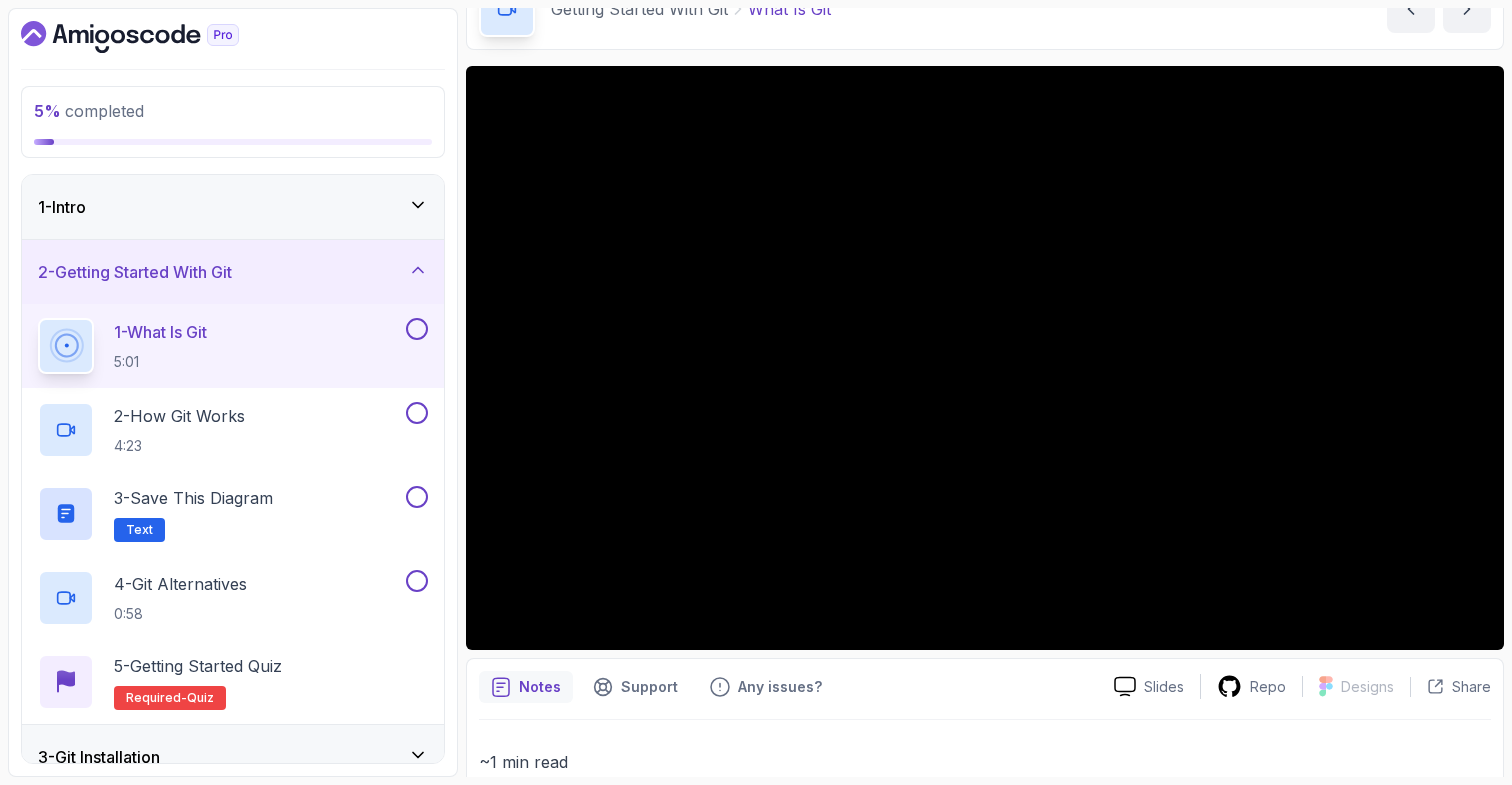 scroll, scrollTop: 12, scrollLeft: 0, axis: vertical 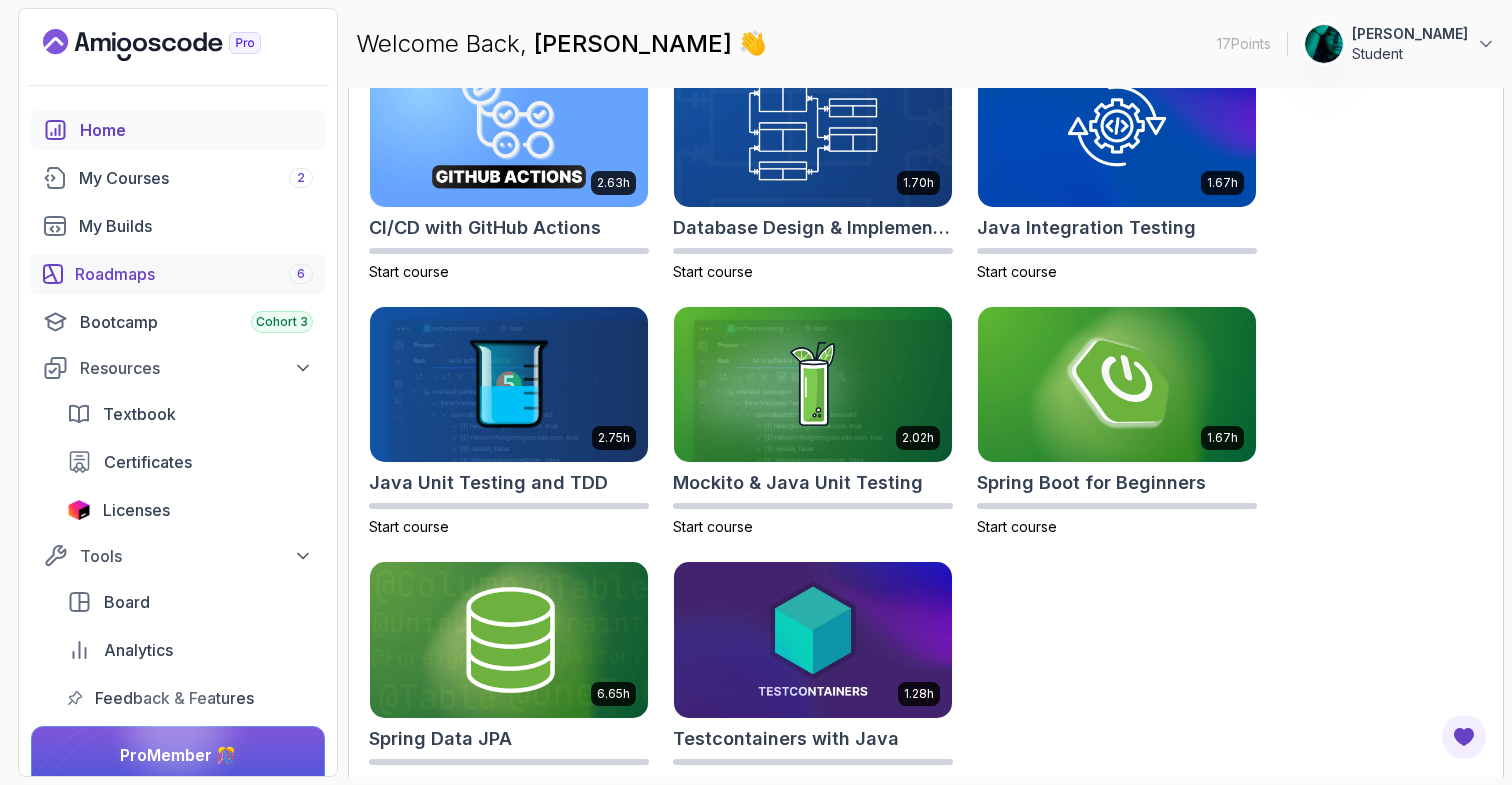 click on "Roadmaps 6" at bounding box center [194, 274] 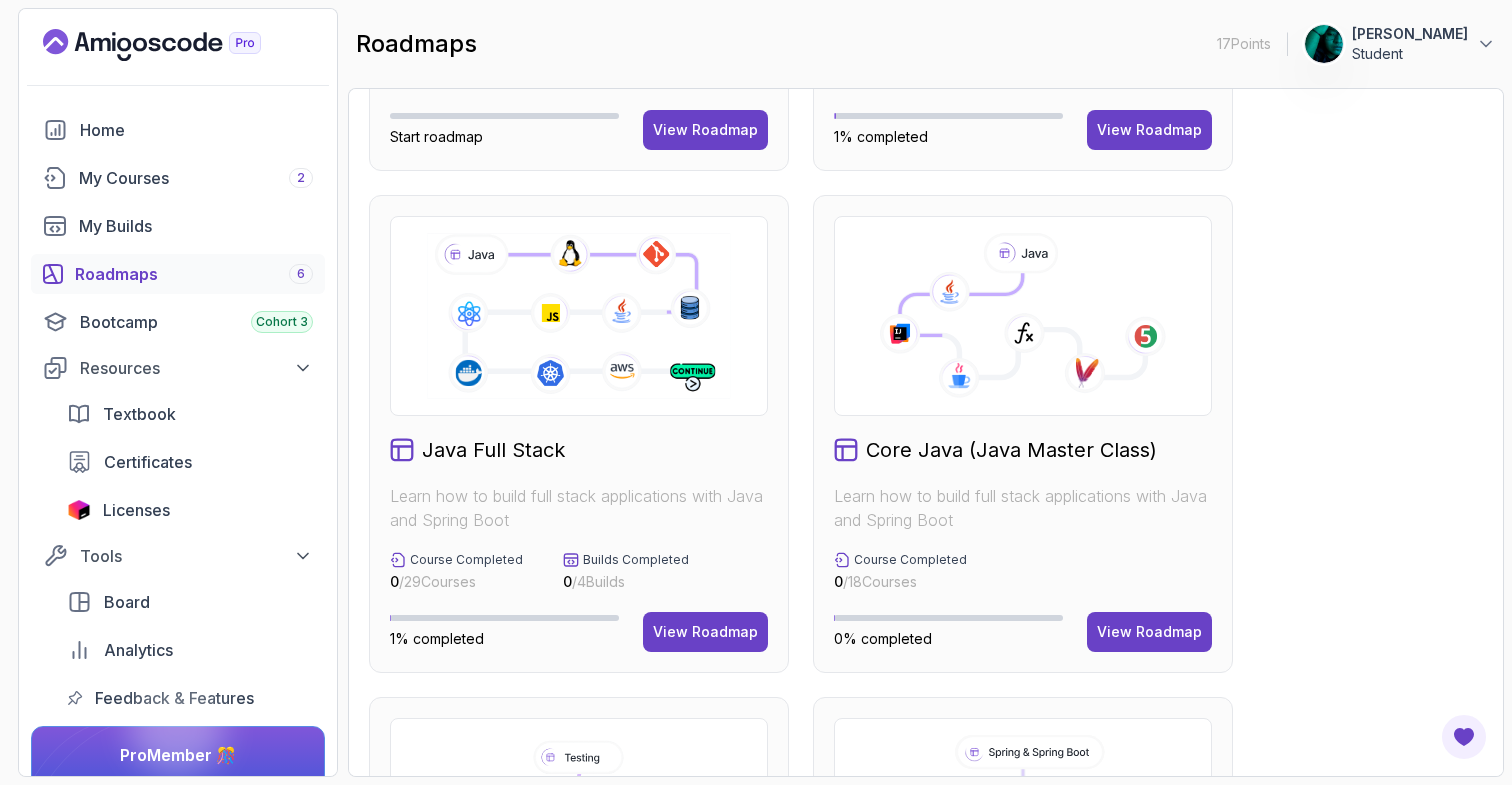 scroll, scrollTop: 404, scrollLeft: 0, axis: vertical 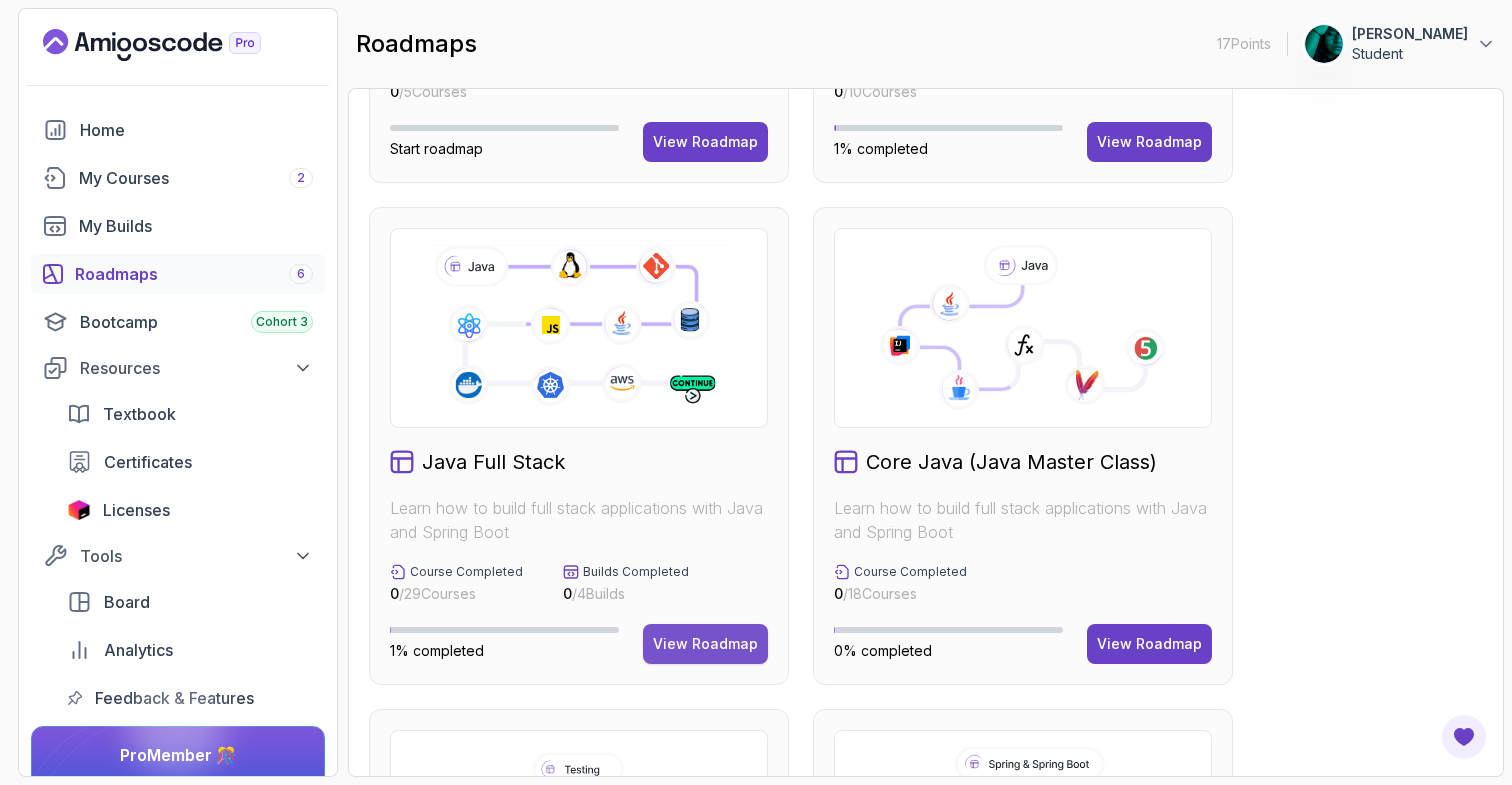 click on "View Roadmap" at bounding box center (705, 644) 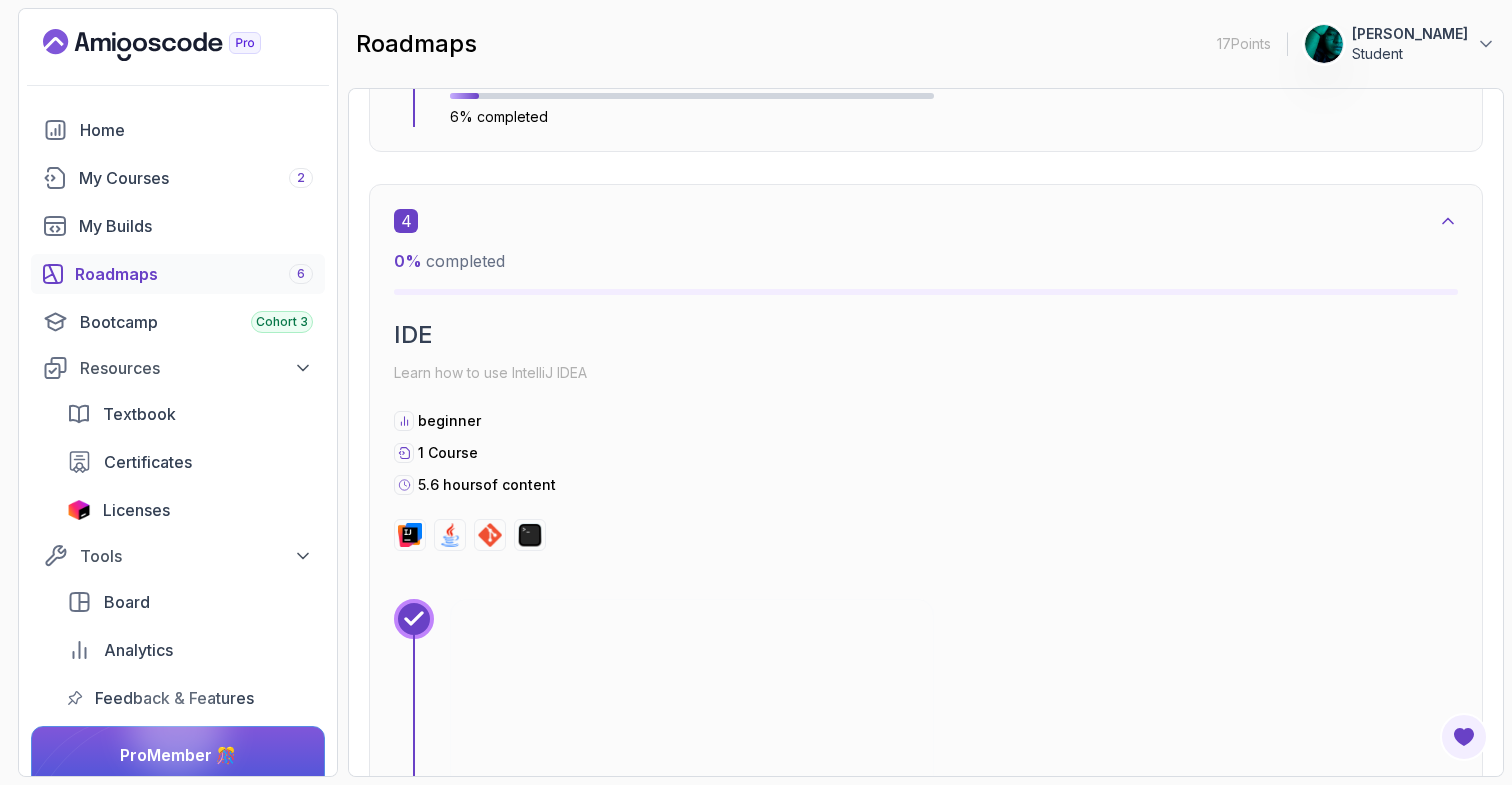 scroll, scrollTop: 3626, scrollLeft: 0, axis: vertical 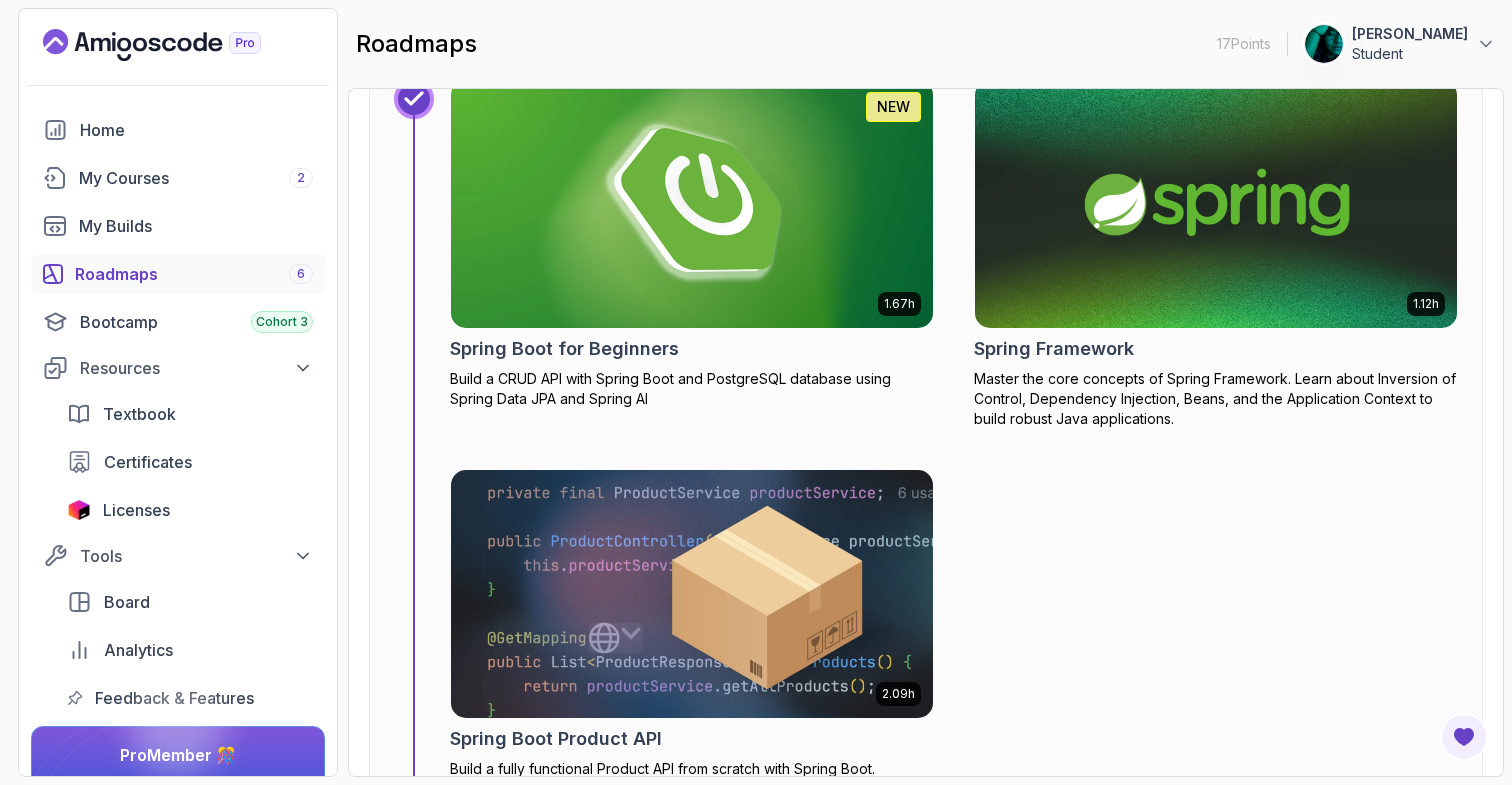 drag, startPoint x: 781, startPoint y: 268, endPoint x: 1059, endPoint y: 242, distance: 279.21317 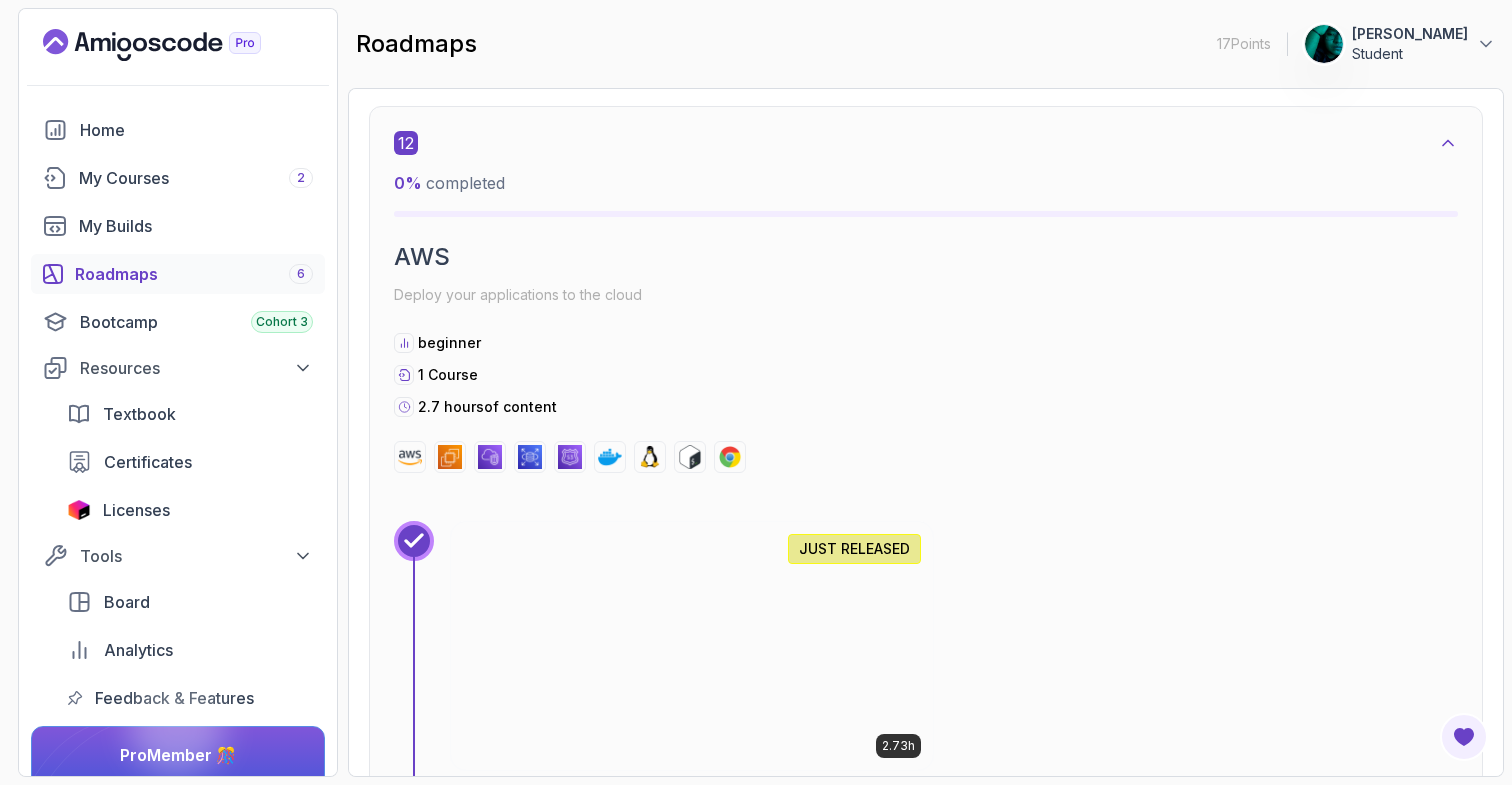 scroll, scrollTop: 11260, scrollLeft: 0, axis: vertical 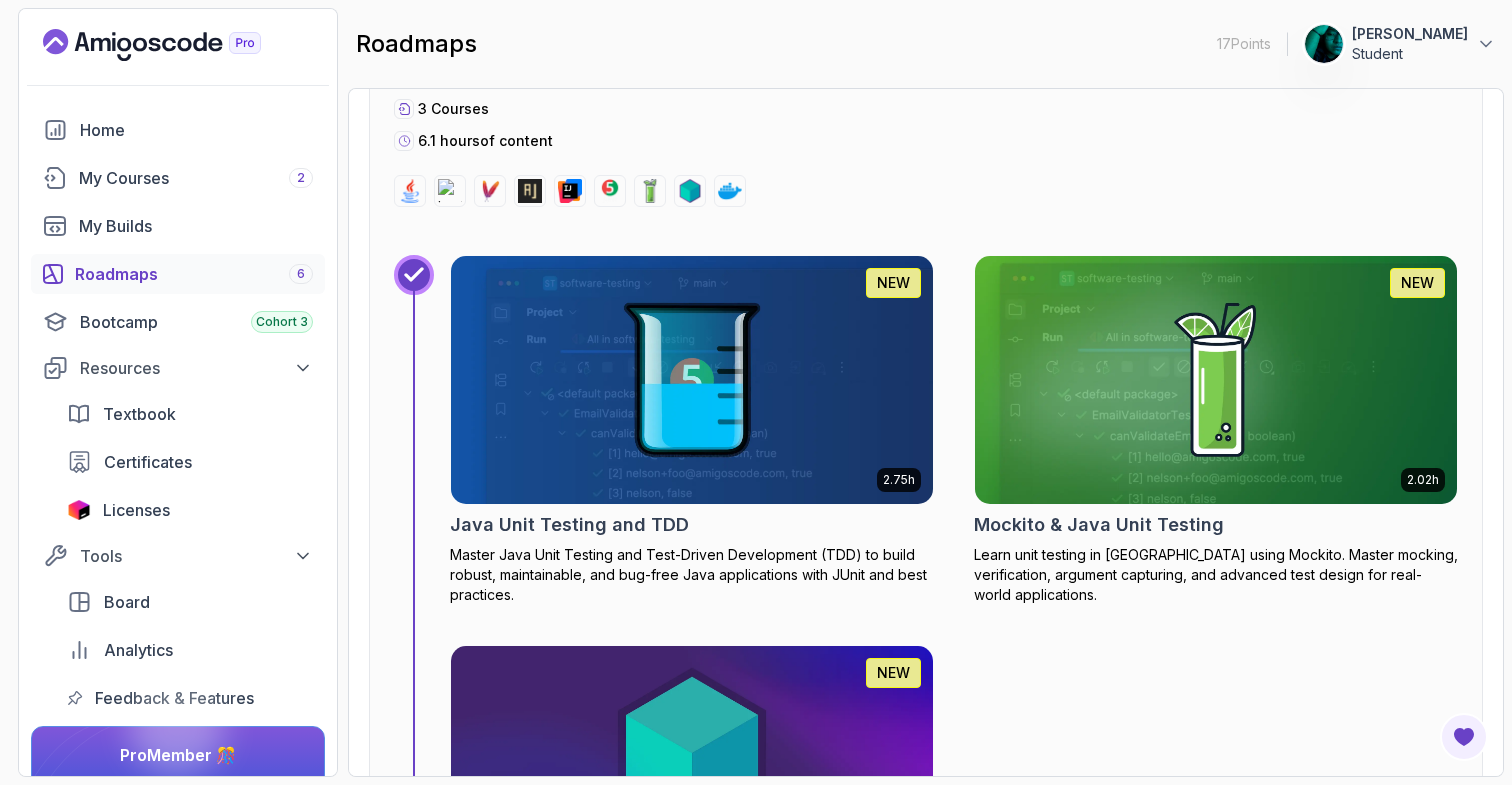 drag, startPoint x: 808, startPoint y: 337, endPoint x: 1018, endPoint y: 324, distance: 210.402 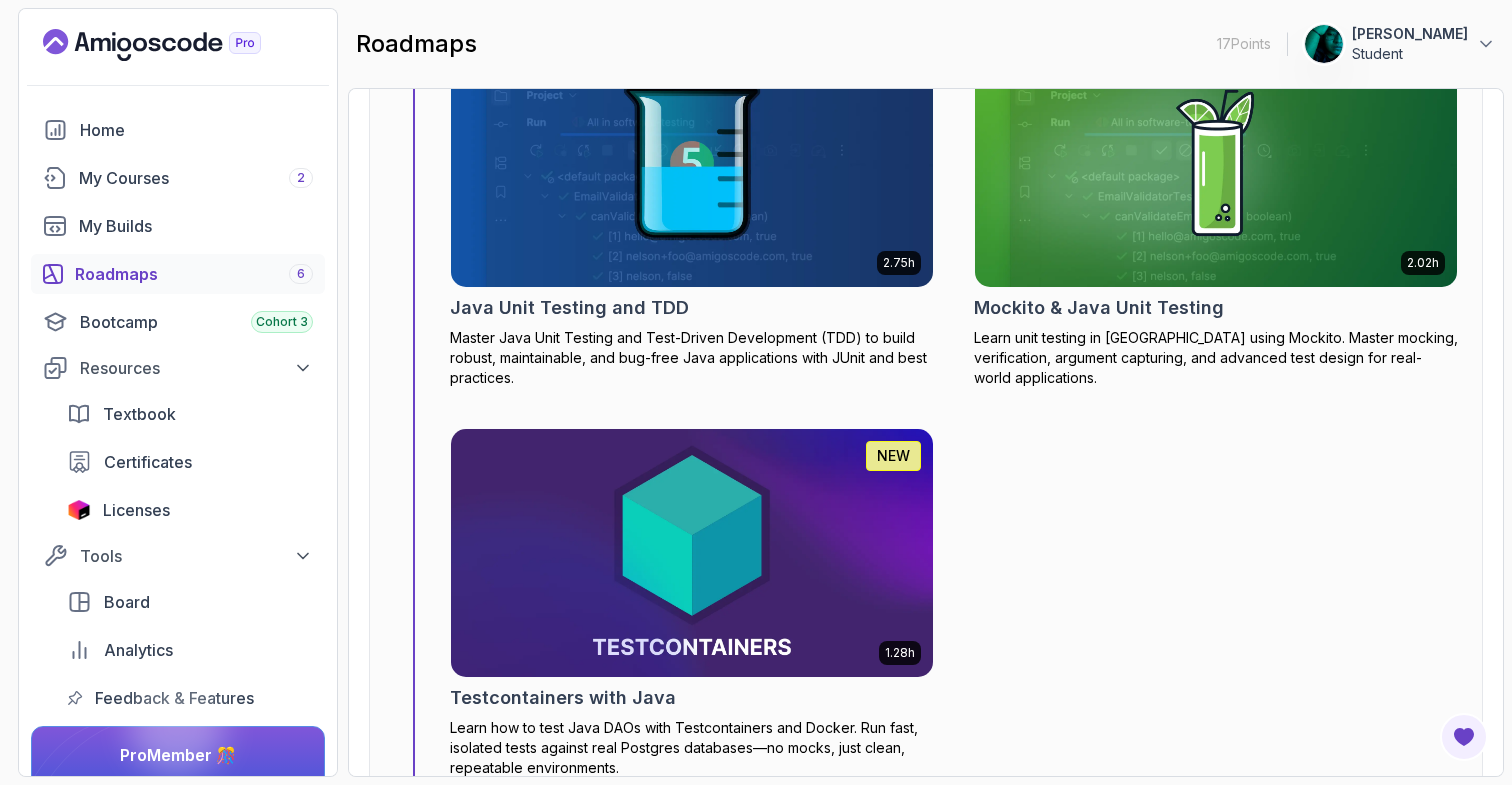 scroll, scrollTop: 12419, scrollLeft: 0, axis: vertical 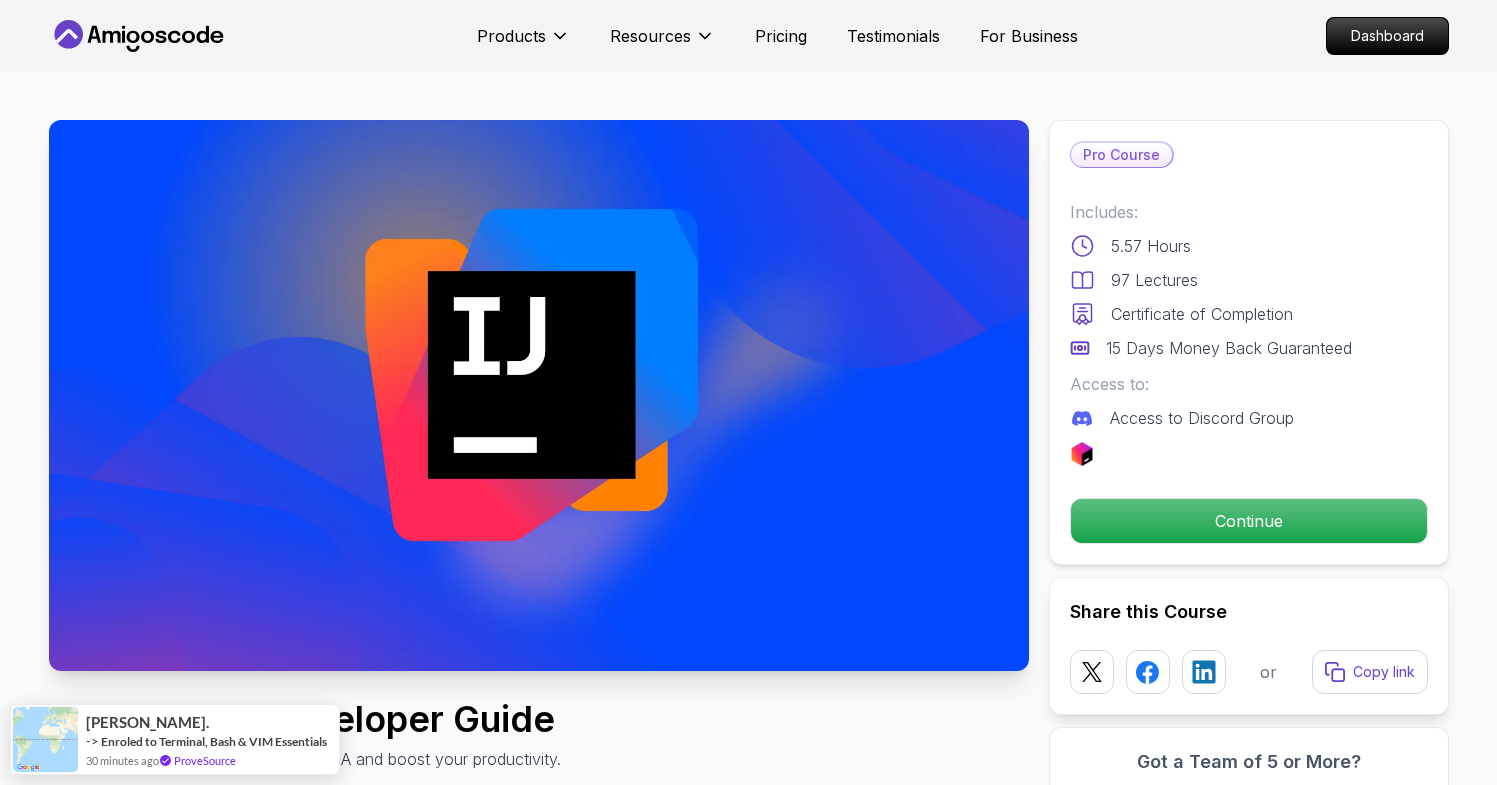 click on "Products Resources Pricing Testimonials For Business Dashboard Products Resources Pricing Testimonials For Business Dashboard IntelliJ IDEA Developer Guide Maximize IDE efficiency with IntelliJ IDEA and boost your productivity. Mama Samba Braima Djalo  /   Instructor Pro Course Includes: 5.57 Hours 97 Lectures Certificate of Completion 15 Days Money Back Guaranteed Access to: Access to Discord Group Continue Share this Course or Copy link Got a Team of 5 or More? With one subscription, give your entire team access to all courses and features. Check our Business Plan Mama Samba Braima Djalo  /   Instructor What you will learn intellij java git terminal Getting Started with IntelliJ - Learn about IntelliJ versions, free licenses, and how to set up your development environment. Navigating IntelliJ - Explore the new vs classic UI, menus, editor features, and IntelliJ tips to get up and running quickly. Become a Power User with IntelliJ IDEA
Mastering IntelliJ IDEA
Why This Course Is a Must" at bounding box center [748, 3666] 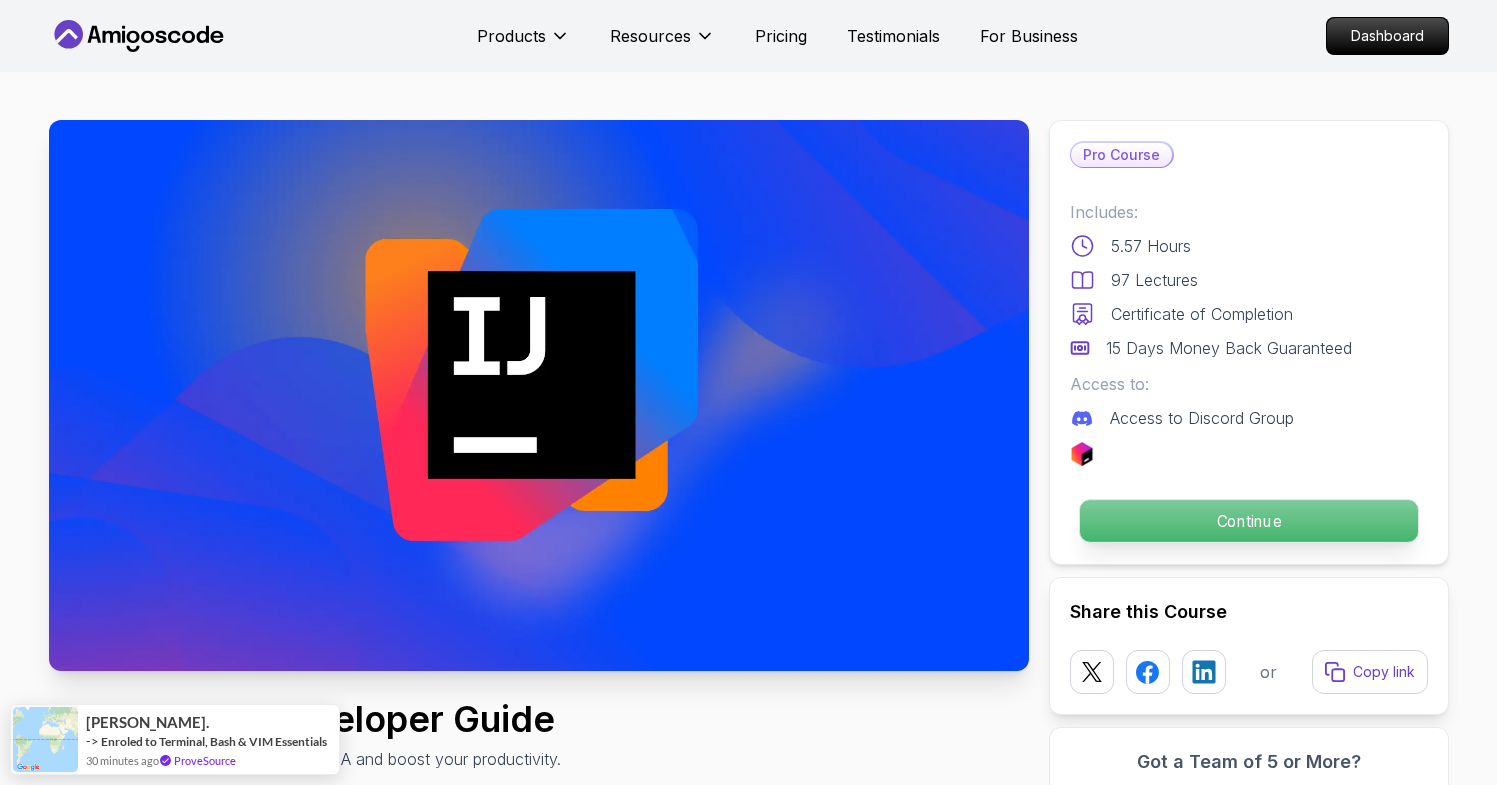 click on "Continue" at bounding box center (1248, 521) 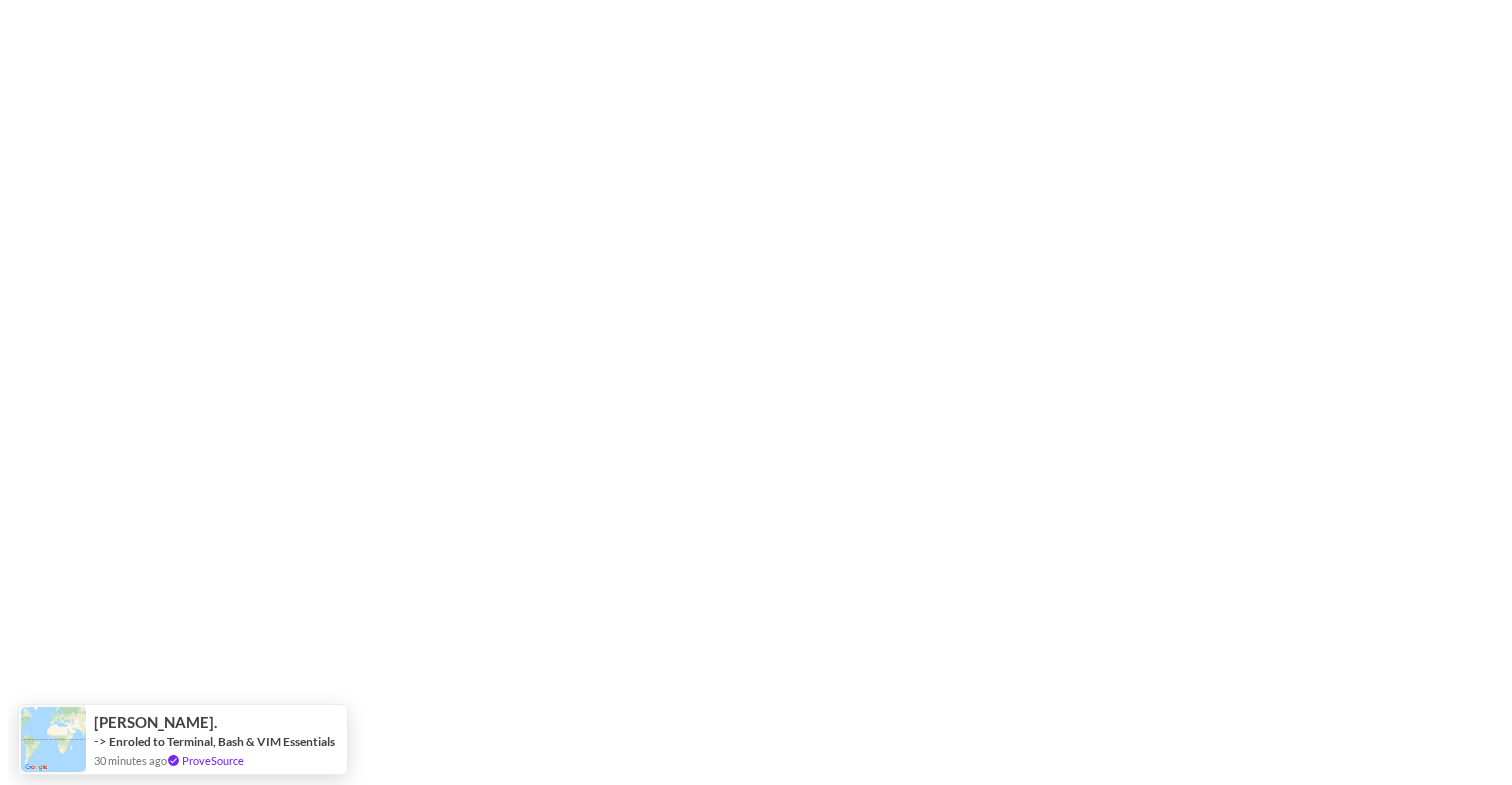scroll, scrollTop: 0, scrollLeft: 0, axis: both 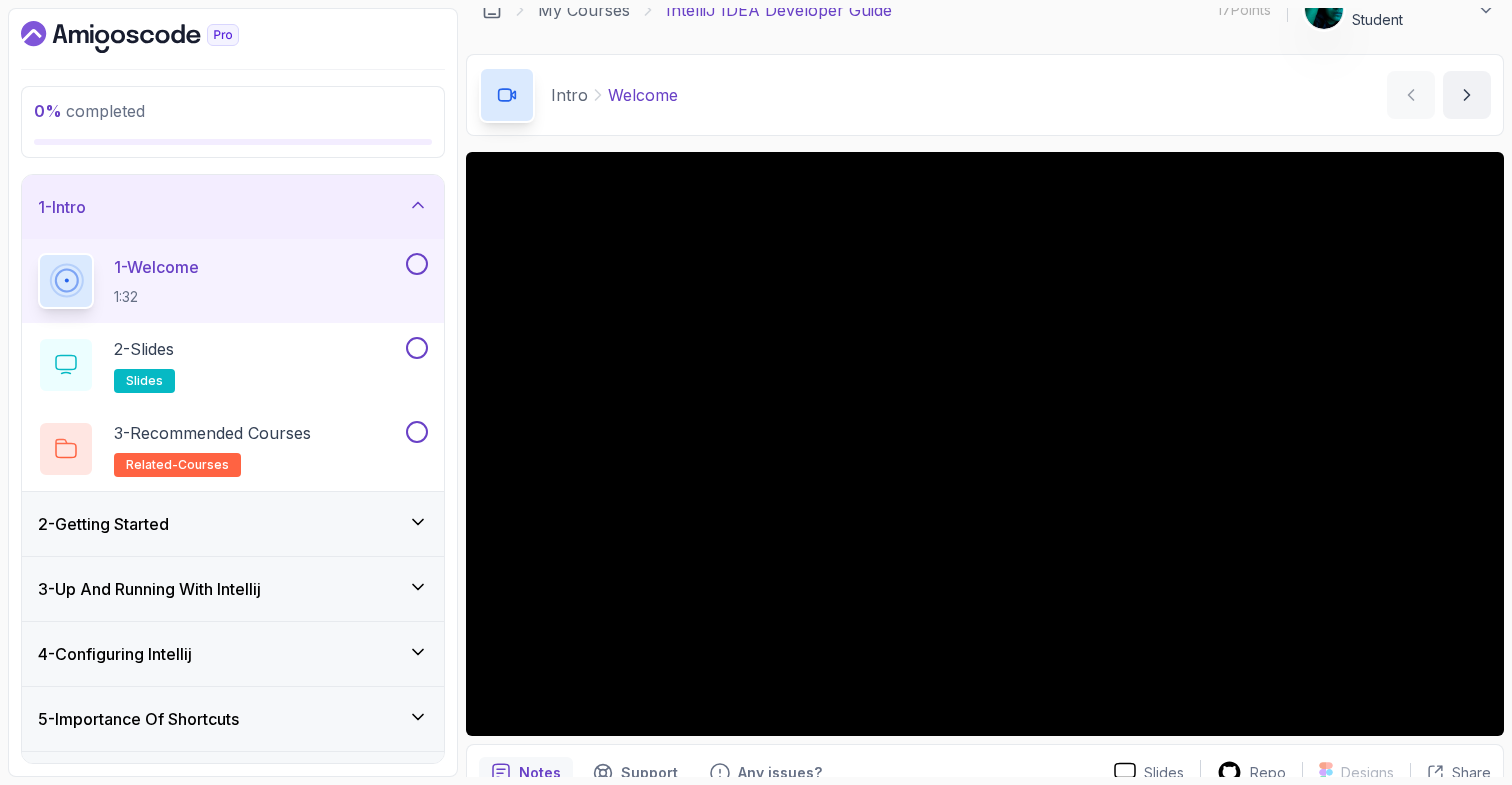 click on "2  -  Getting Started" at bounding box center [233, 524] 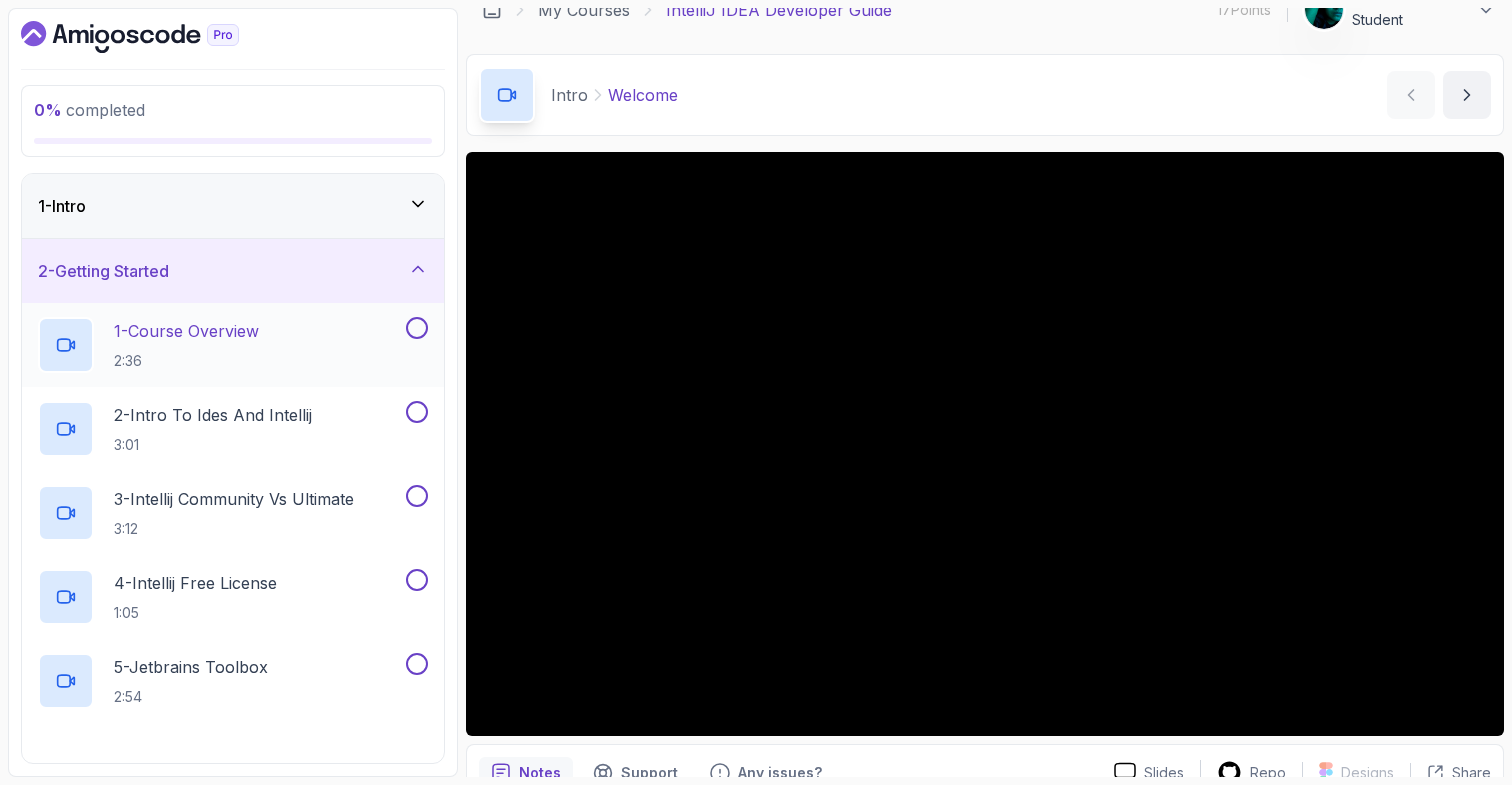 click on "1  -  Course Overview 2:36" at bounding box center [220, 345] 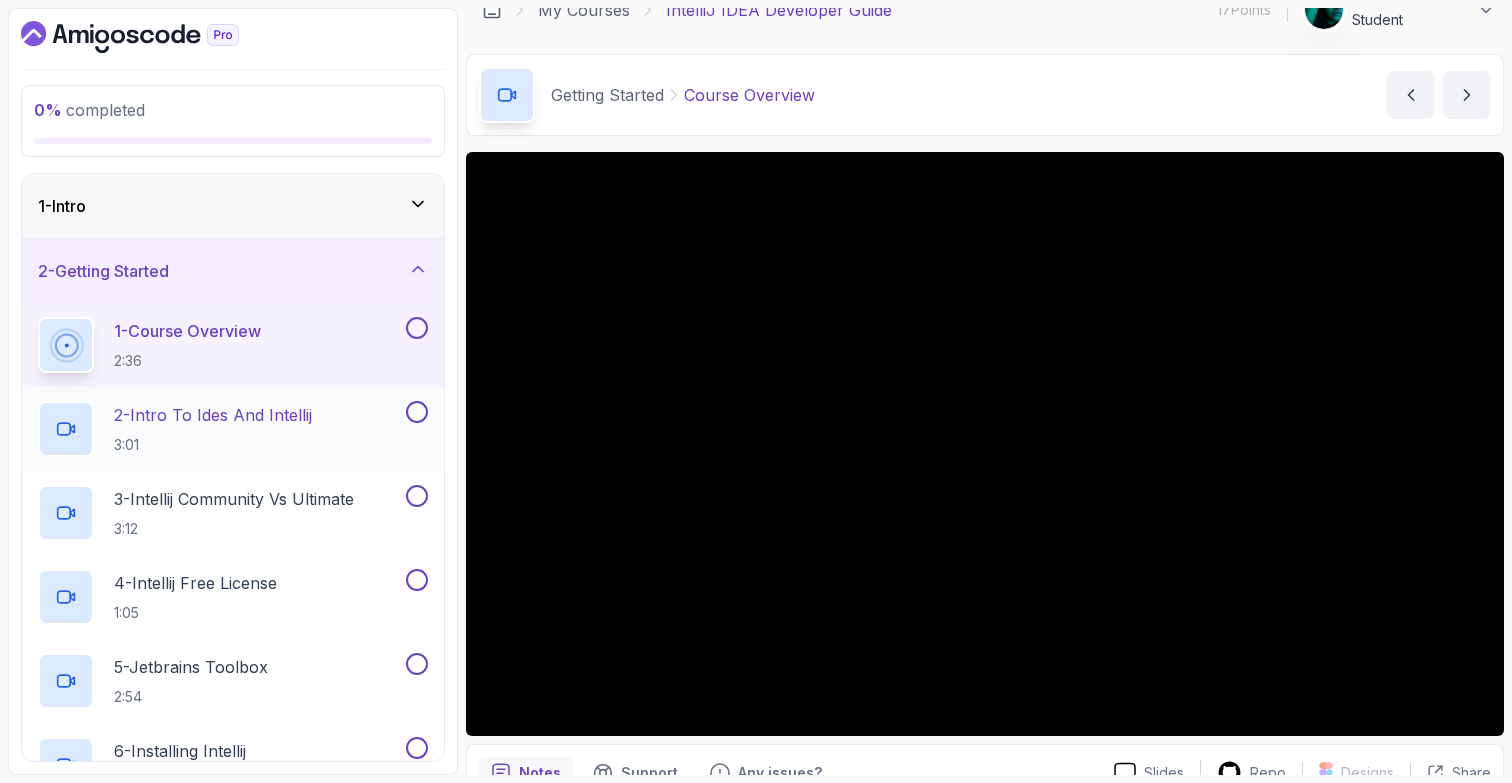 click on "2  -  Intro To Ides And Intellij 3:01" at bounding box center (220, 429) 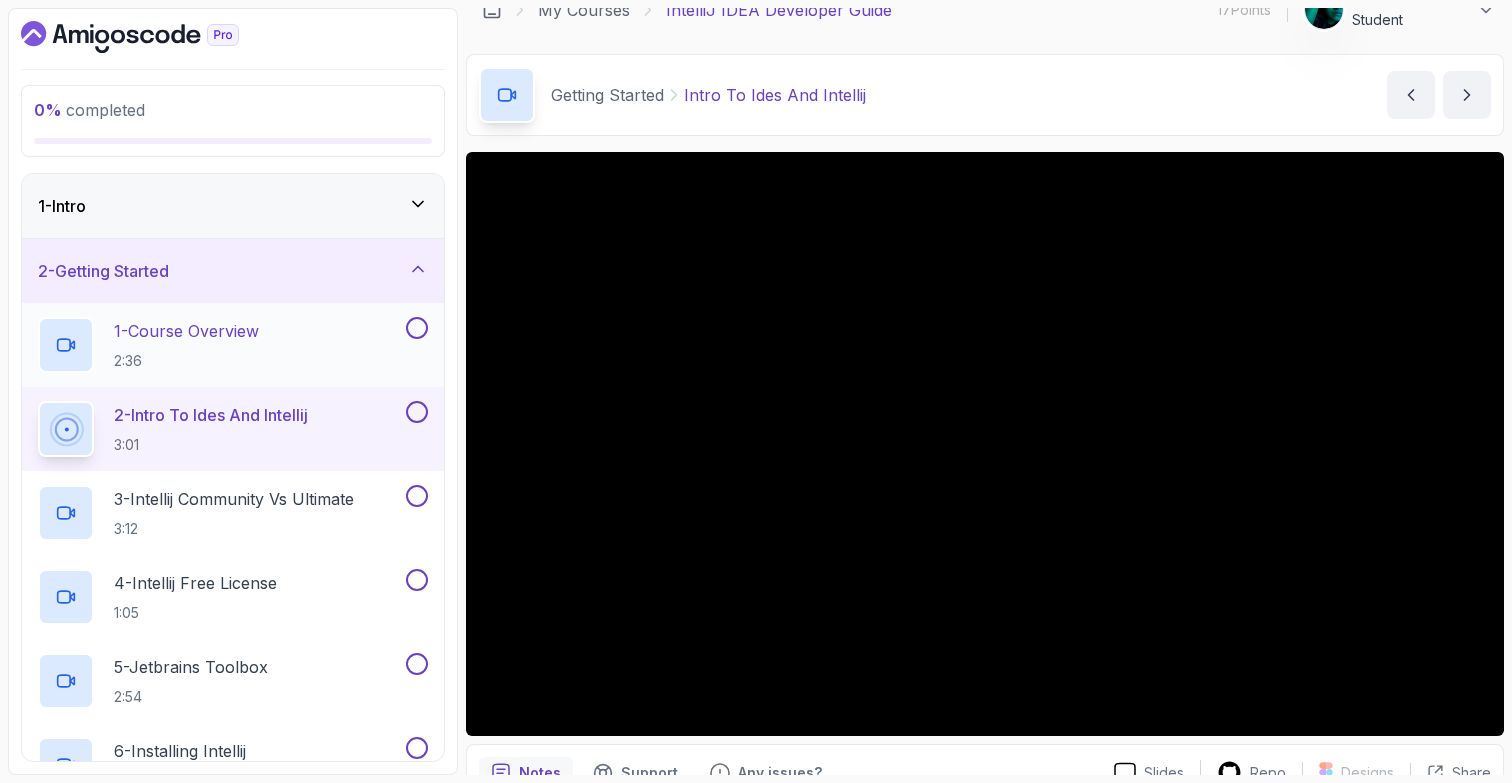 click at bounding box center (417, 328) 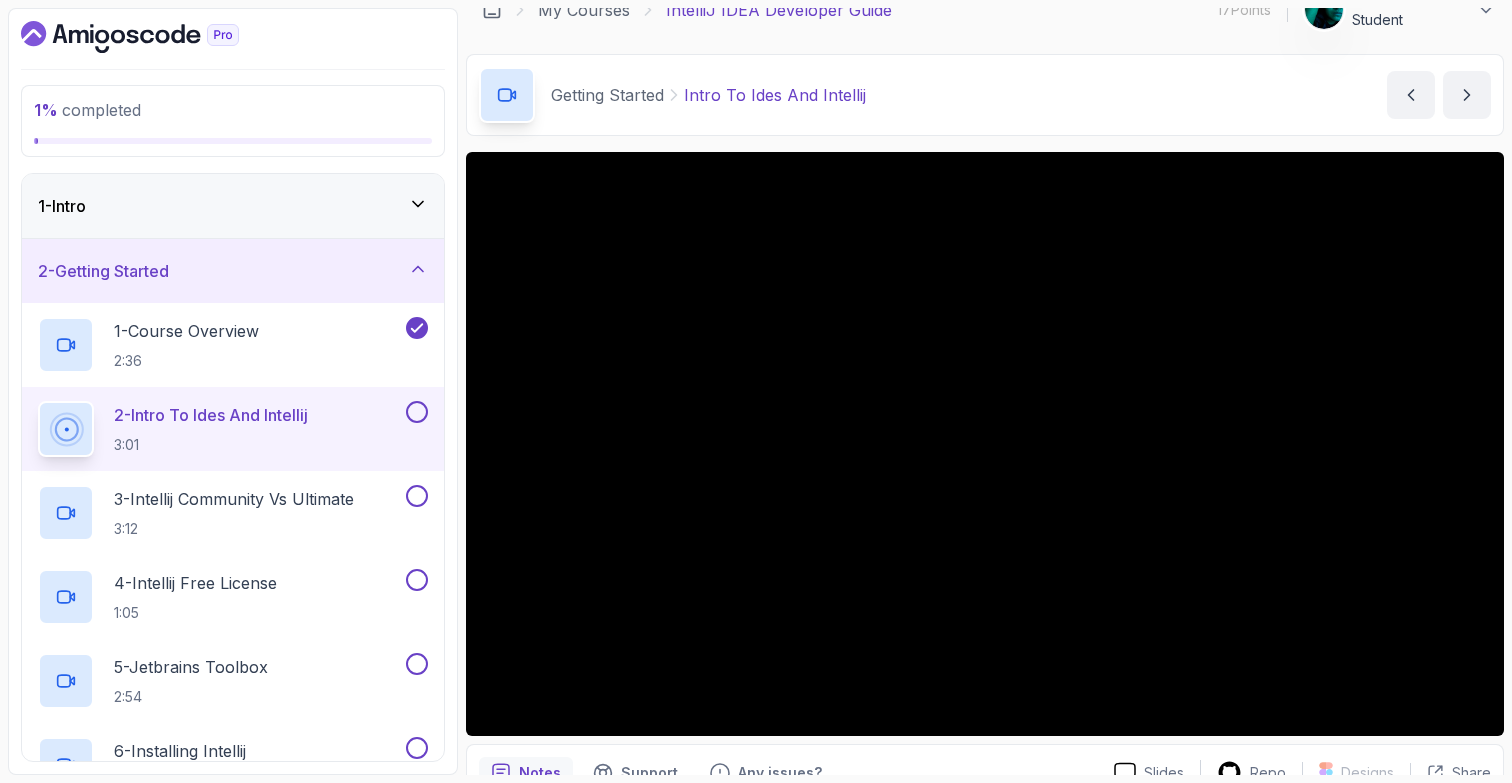 scroll, scrollTop: 14, scrollLeft: 0, axis: vertical 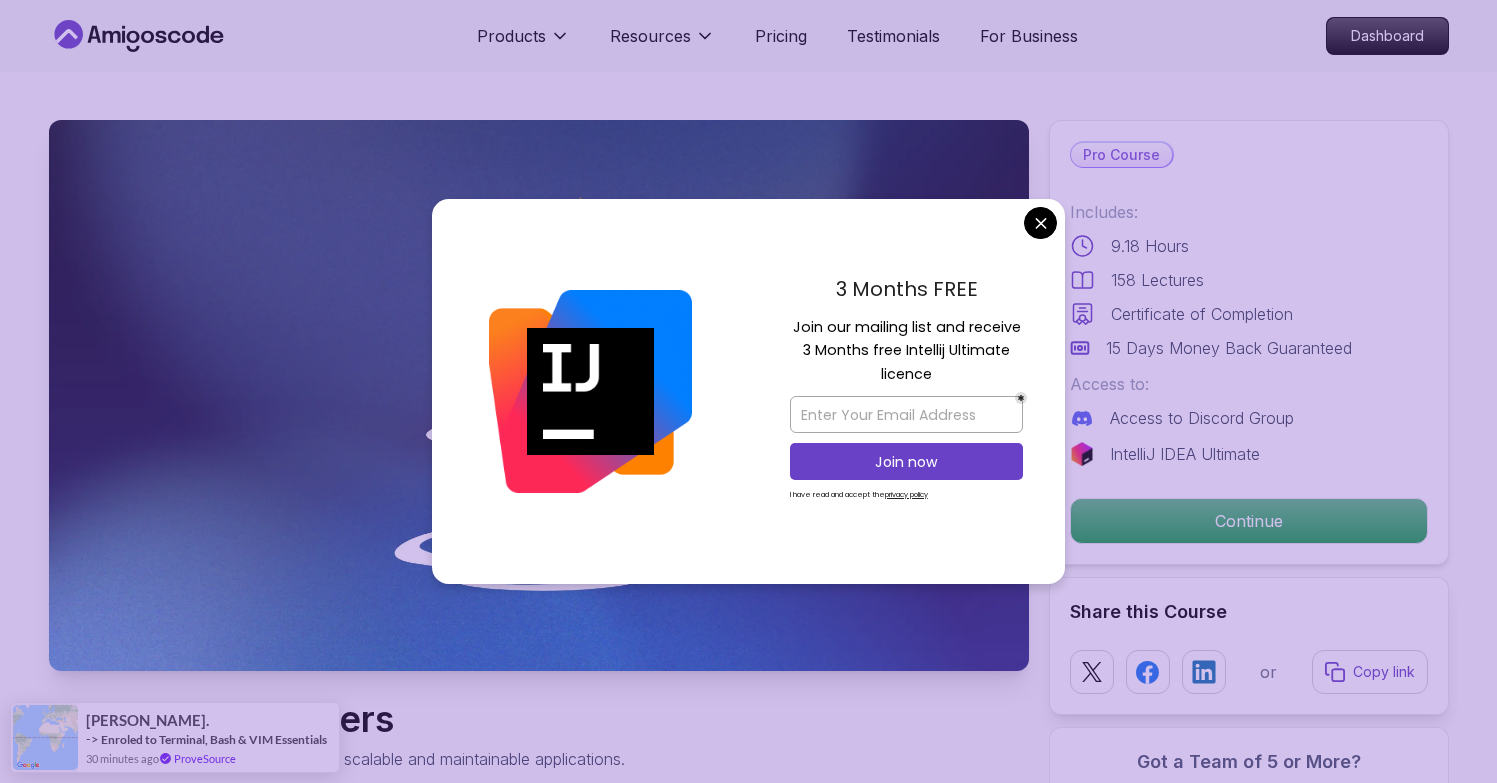 click on "Products Resources Pricing Testimonials For Business Dashboard Products Resources Pricing Testimonials For Business Dashboard Java for Developers Learn advanced Java concepts to build scalable and maintainable applications. Mama Samba Braima Djalo  /   Instructor Pro Course Includes: 9.18 Hours 158 Lectures Certificate of Completion 15 Days Money Back Guaranteed Access to: Access to Discord Group IntelliJ IDEA Ultimate Continue Share this Course or Copy link Got a Team of 5 or More? With one subscription, give your entire team access to all courses and features. Check our Business Plan Mama Samba Braima Djalo  /   Instructor What you will learn java intellij terminal bash Advanced Language Features - Understand access modifiers, the static keyword, and advanced method functionalities. Object-Oriented Programming - Dive into classes, objects, constructors, and concepts like `@Override` and `equals()`. Control Flow Mastery - Master loops, if-statements, and the new switch expression for cleaner, efficient code." at bounding box center (748, 4442) 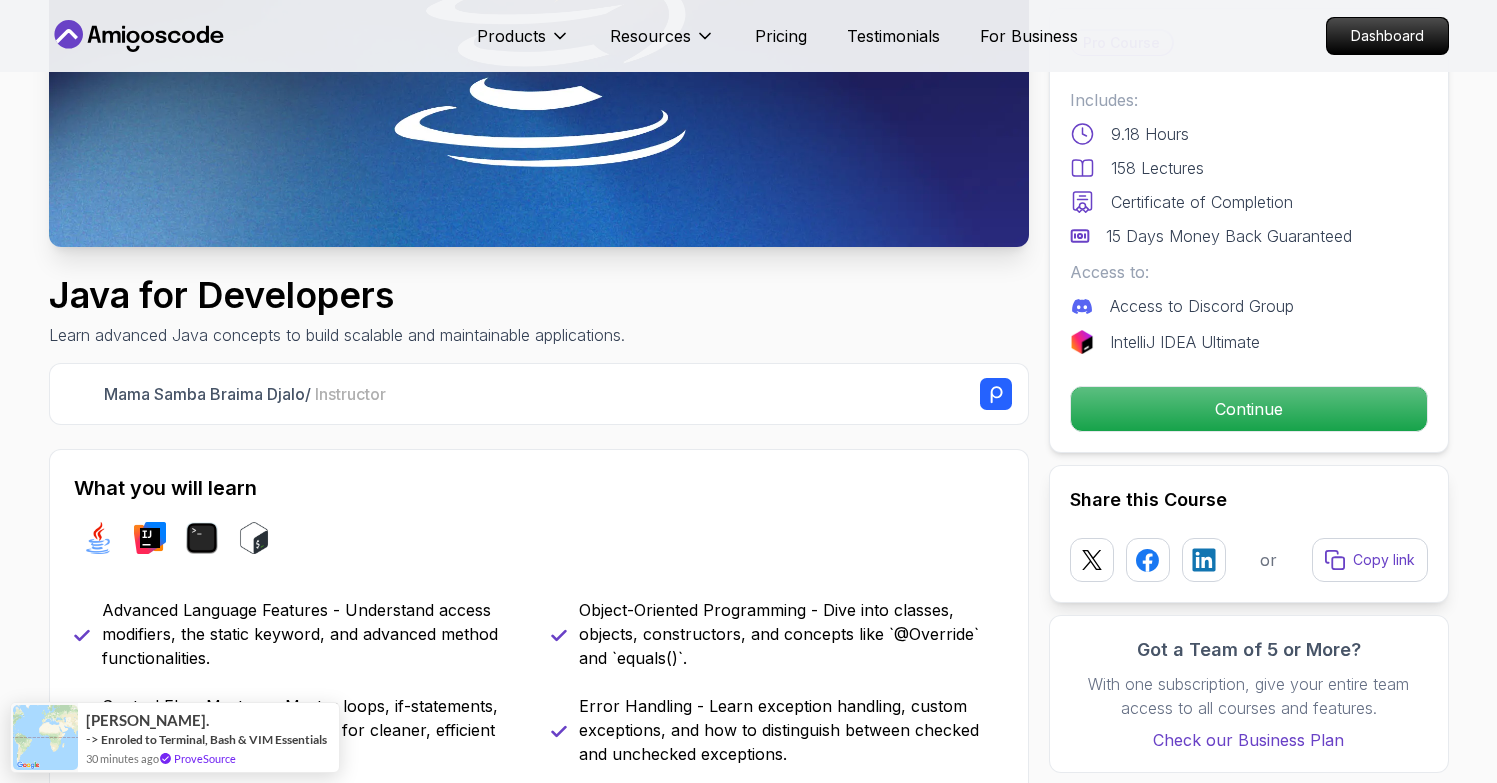 scroll, scrollTop: 527, scrollLeft: 0, axis: vertical 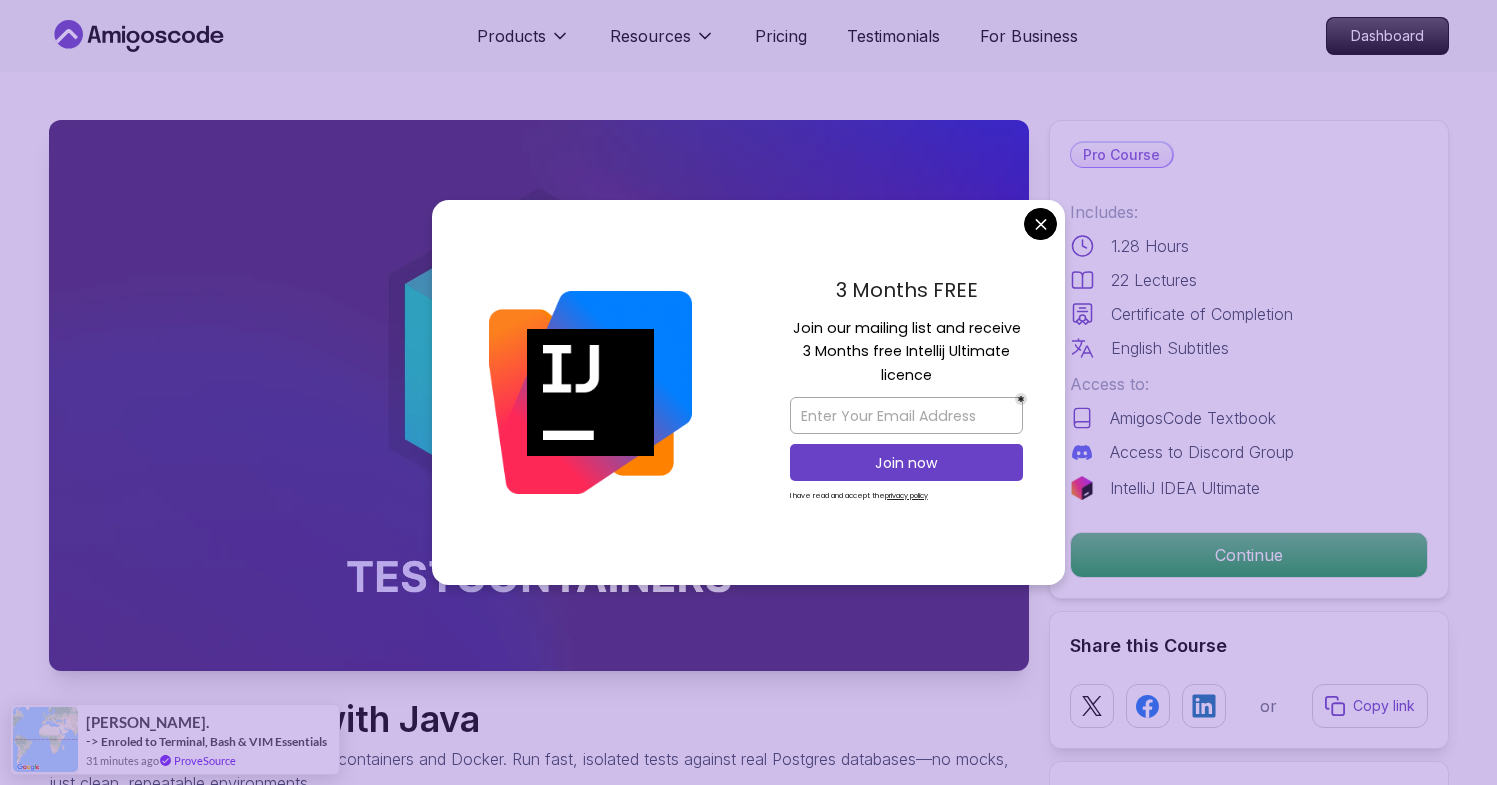 click on "Products Resources Pricing Testimonials For Business Dashboard Products Resources Pricing Testimonials For Business Dashboard Testcontainers with Java Learn how to test Java DAOs with Testcontainers and Docker. Run fast, isolated tests against real Postgres databases—no mocks, just clean, repeatable environments. Mama Samba Braima Djalo  /   Instructor Pro Course Includes: 1.28 Hours 22 Lectures Certificate of Completion English Subtitles Access to: AmigosCode Textbook Access to Discord Group IntelliJ IDEA Ultimate Continue Share this Course or Copy link Got a Team of 5 or More? With one subscription, give your entire team access to all courses and features. Check our Business Plan Mama Samba Braima Djalo  /   Instructor What you will learn testcontainers java junit assertj docker intellij maven What is Testcontainers: Understand the fundamentals of Testcontainers and its purpose in Java testing. How Testcontainers Work: Explore the core mechanics and architecture of Testcontainers." at bounding box center [748, 3209] 